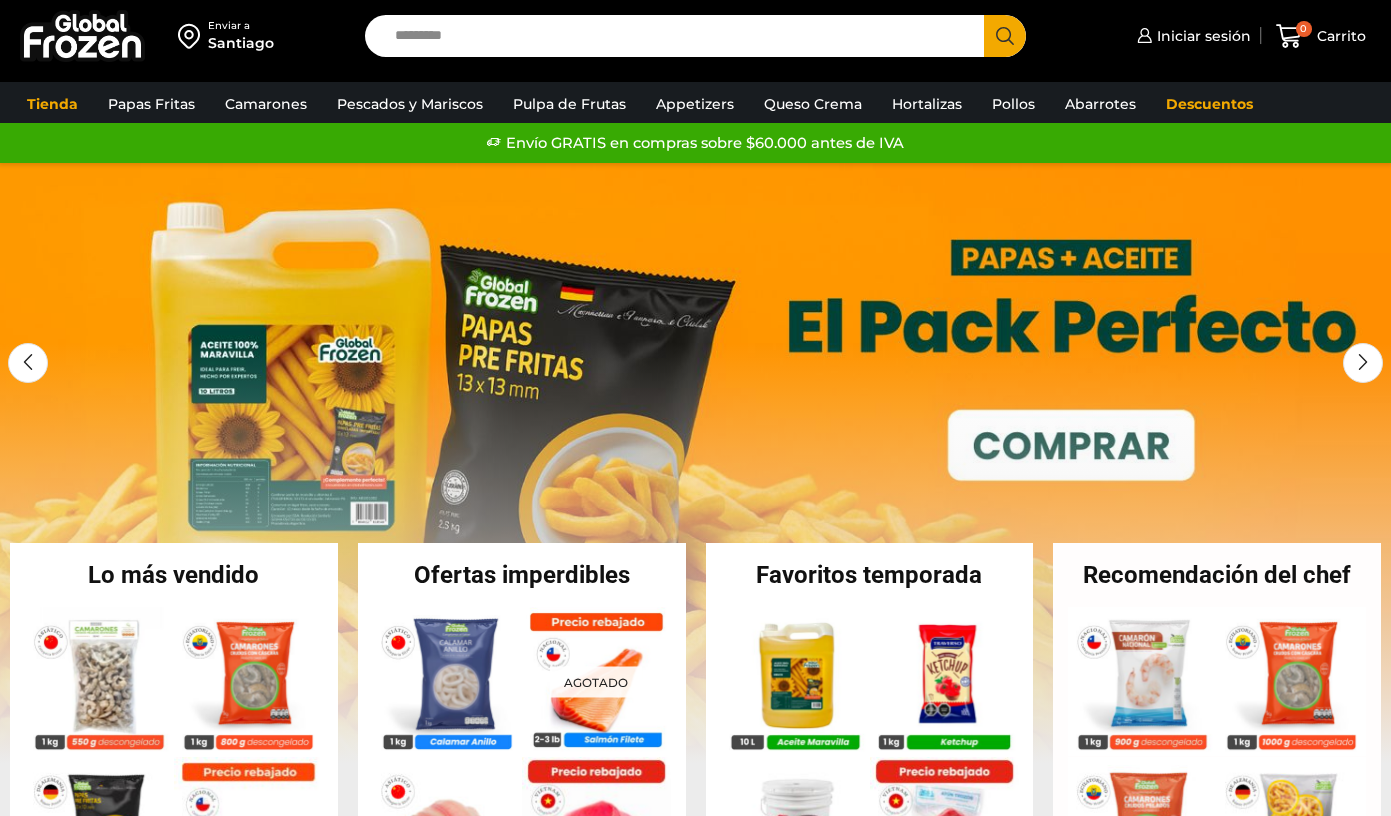 scroll, scrollTop: 0, scrollLeft: 0, axis: both 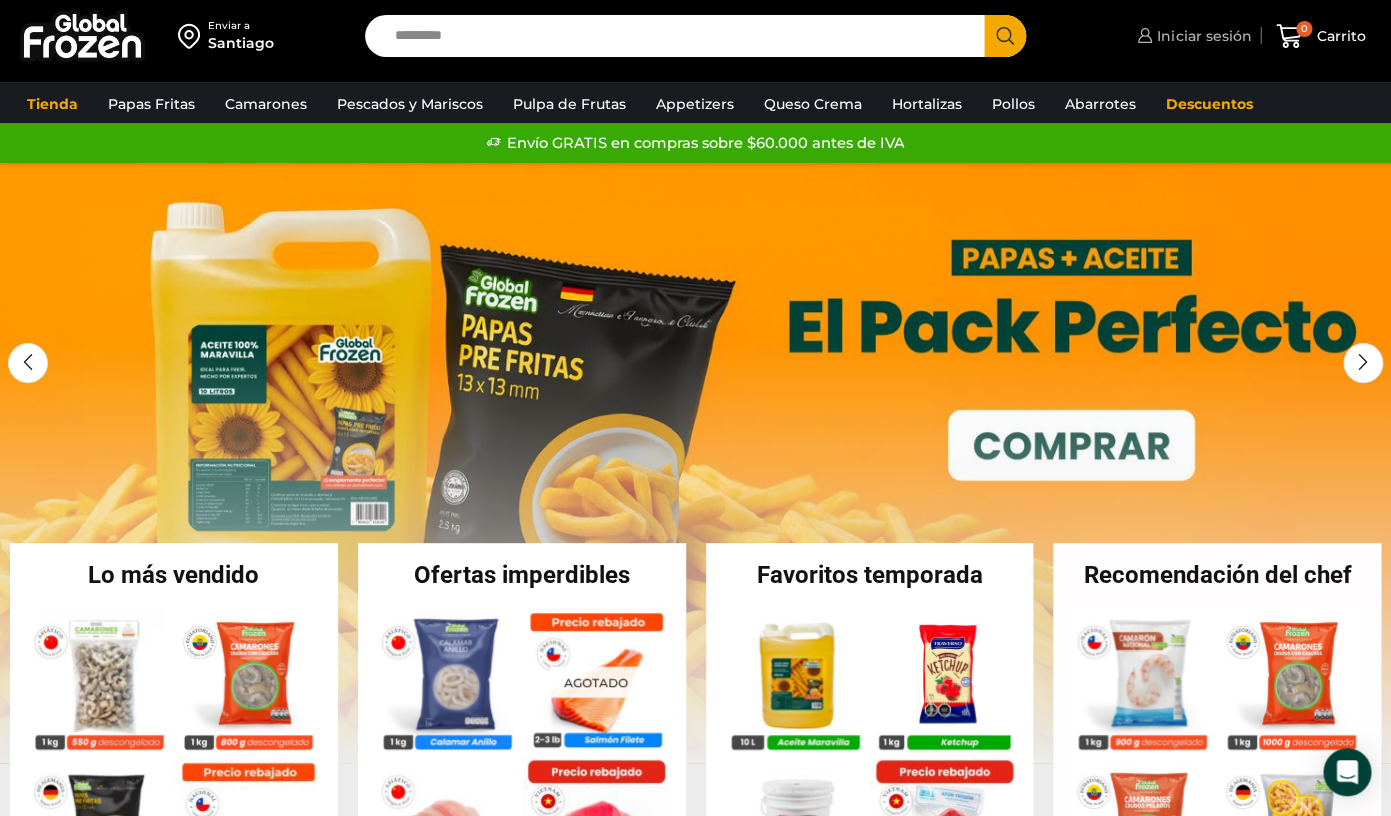 click on "Iniciar sesión" at bounding box center [1201, 36] 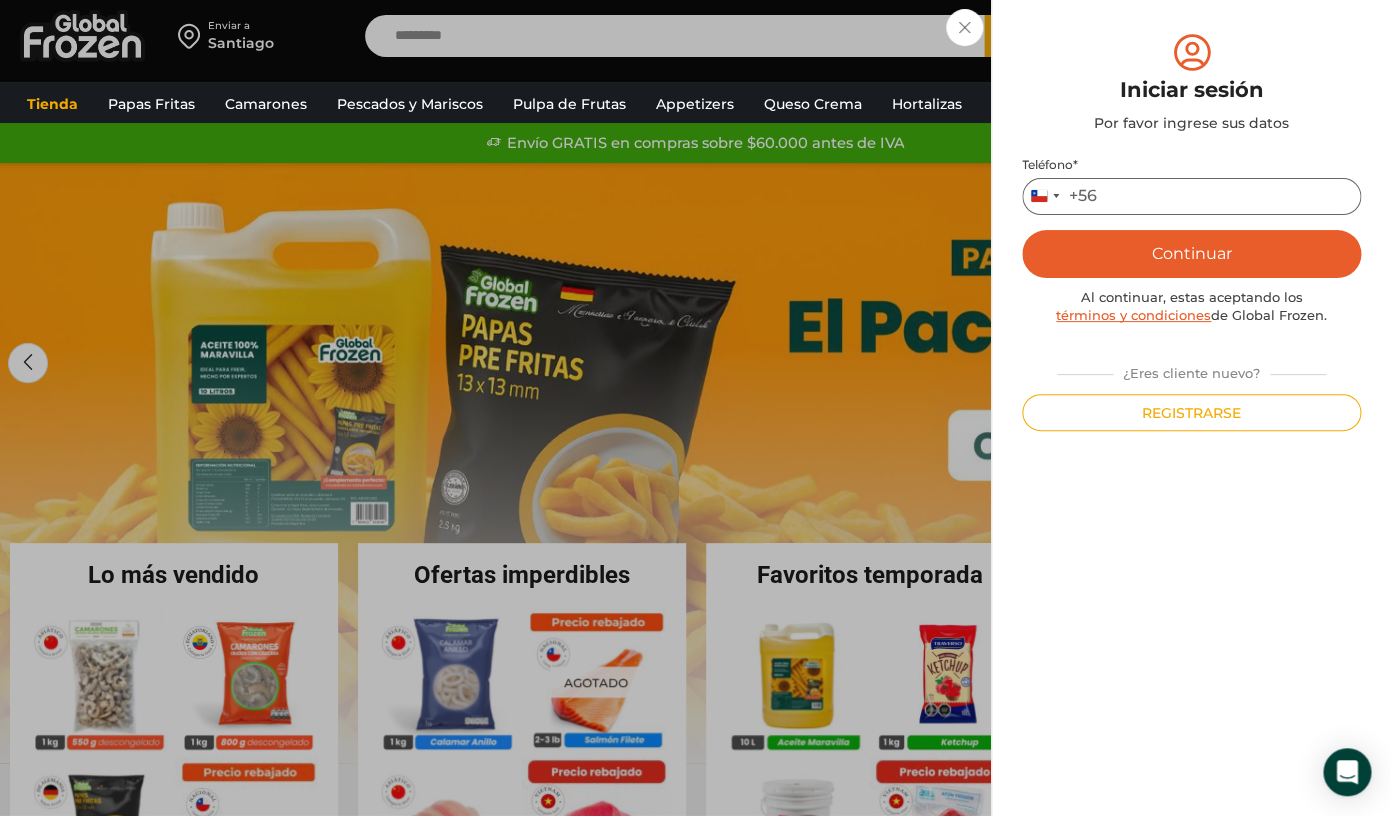 click on "Teléfono
*" at bounding box center [1191, 196] 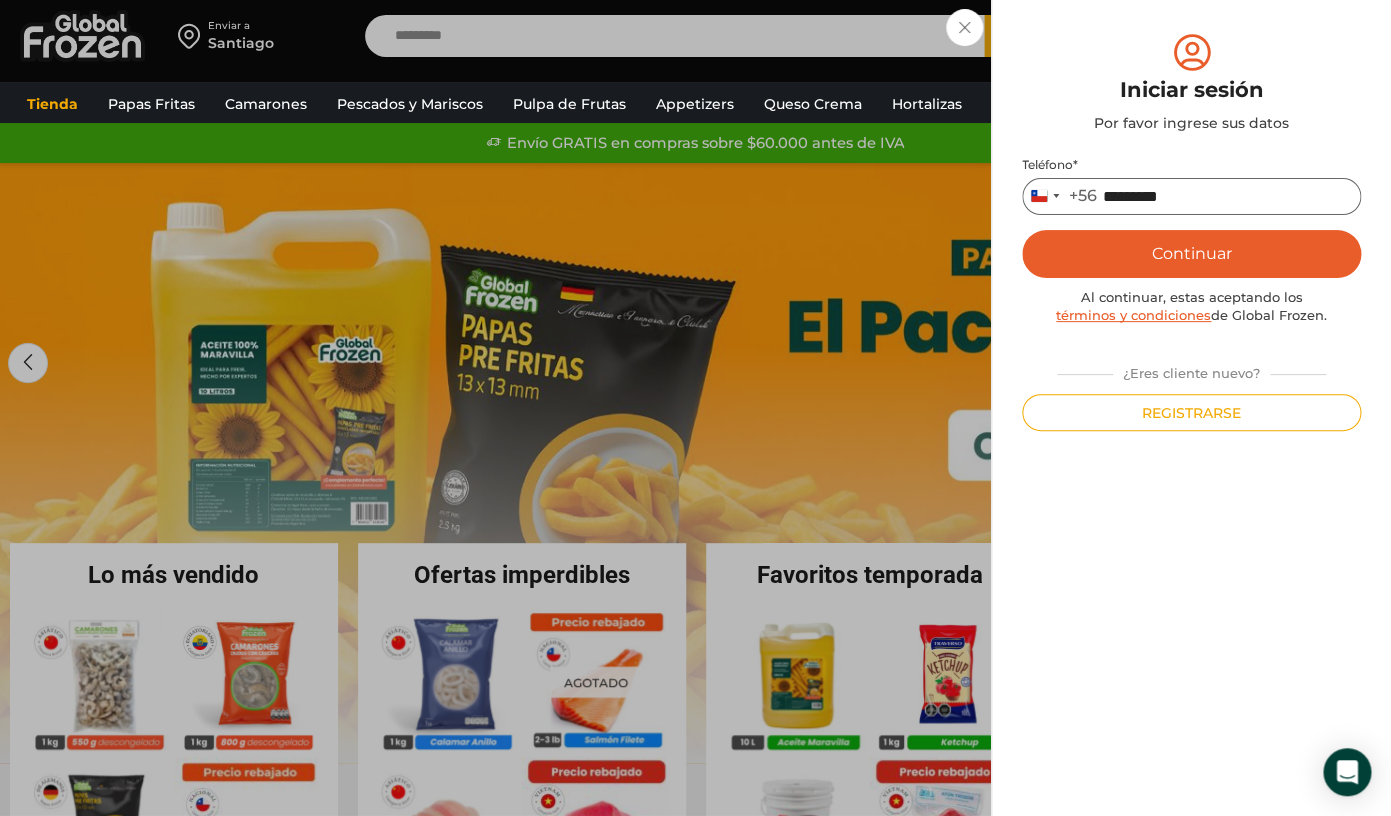 type on "*********" 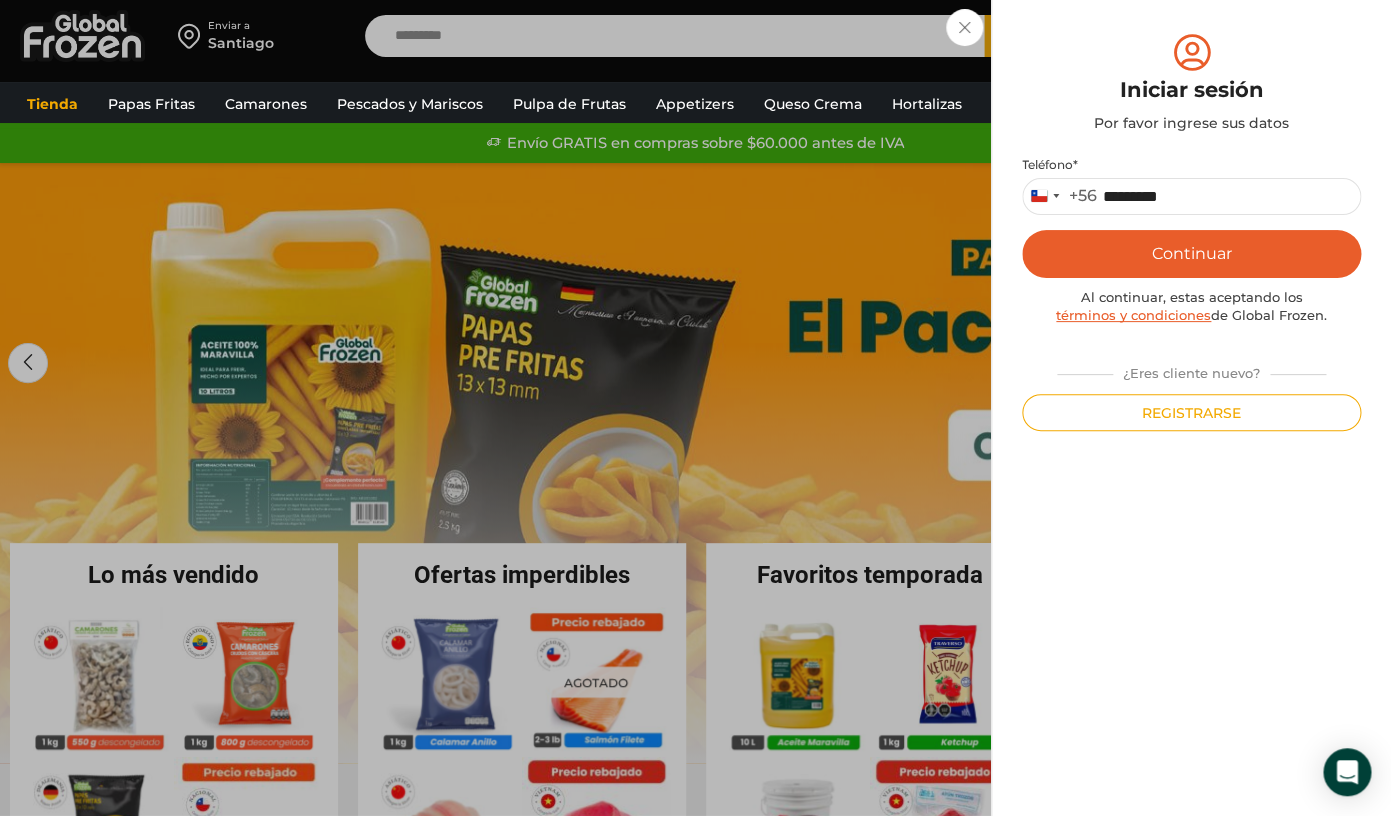 click on "Continuar" at bounding box center (1191, 254) 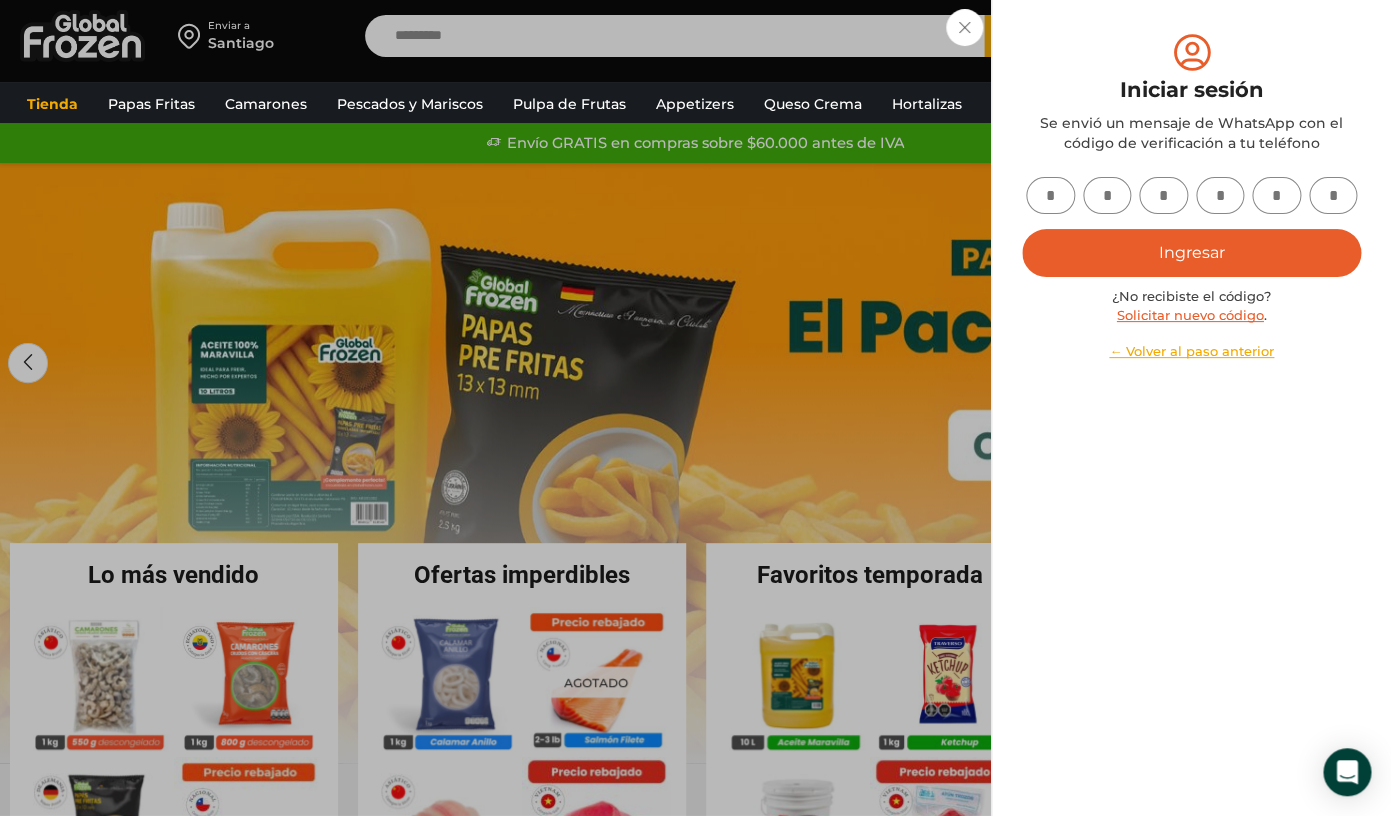 click on "Iniciar sesión
Por favor ingrese sus datos
Iniciar sesión
Se envió un mensaje de WhatsApp con el código de verificación a tu teléfono
Teléfono
*
Chile +56 +56 Argentina +54 Chile +56 *********
Continuar
Al continuar, estas aceptando los
términos y condiciones  de Global Frozen.
¿Eres cliente nuevo?
Registrarse
Ingresar
¿No recibiste el código?
Solicitar nuevo código .
← Volver al paso anterior" at bounding box center (1191, 195) 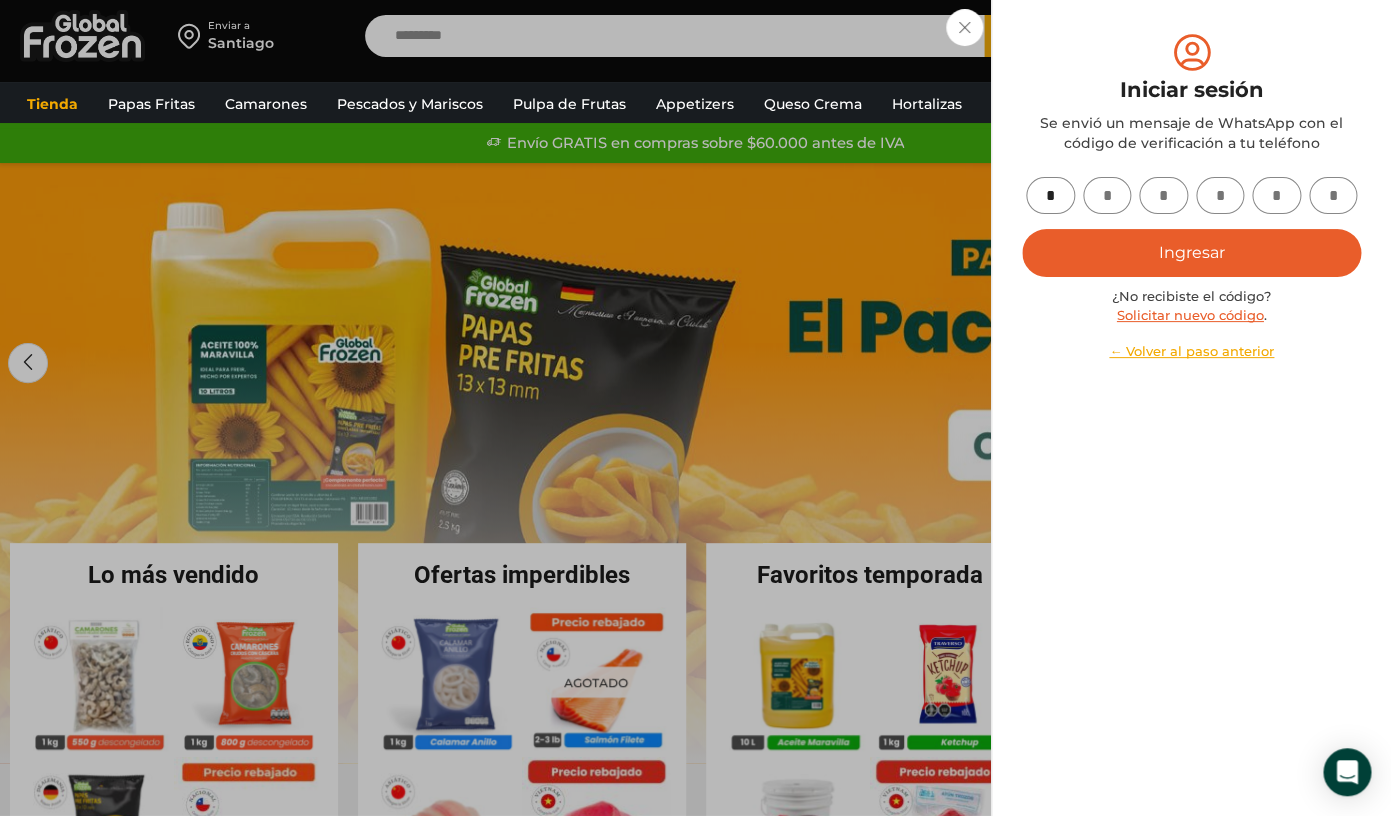 type on "*" 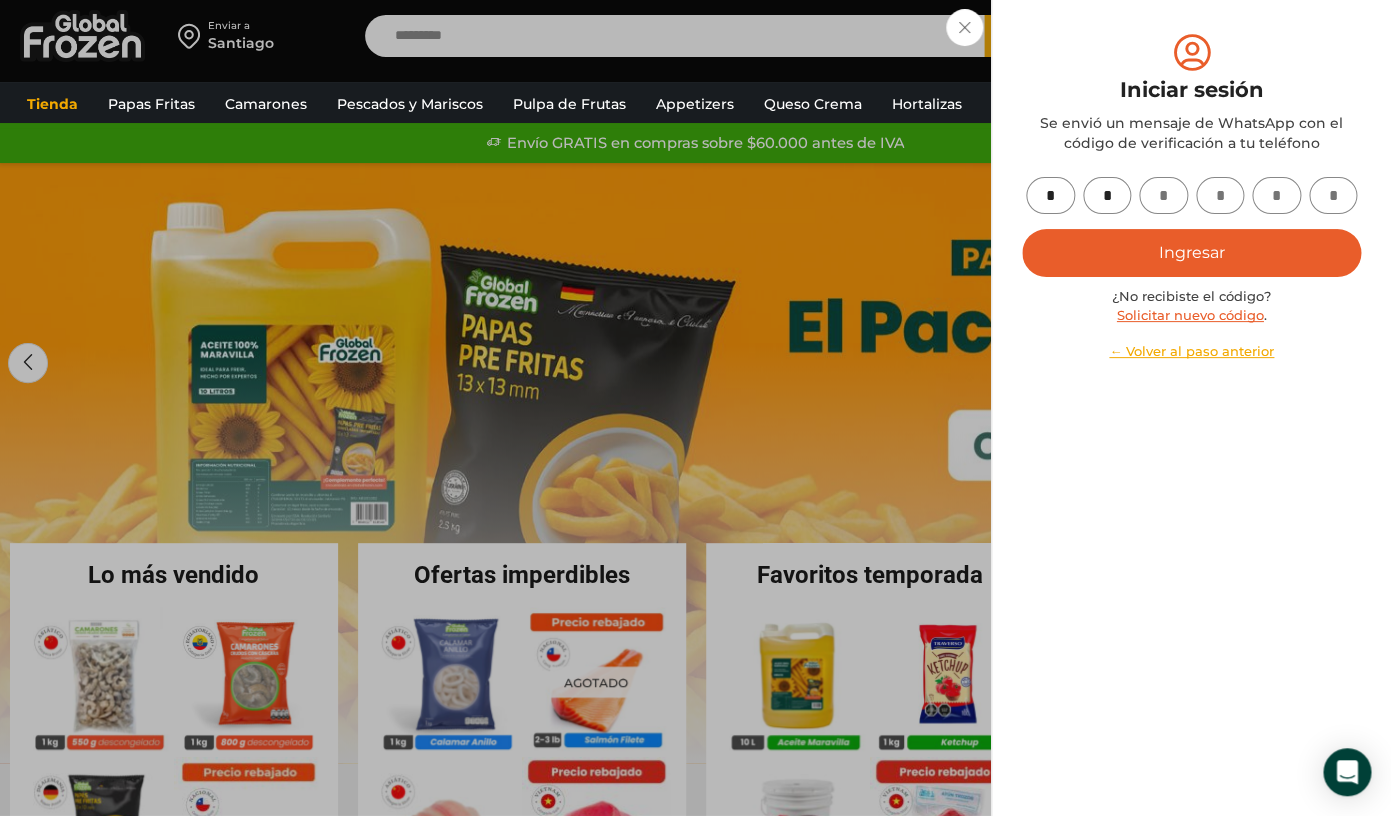 type on "*" 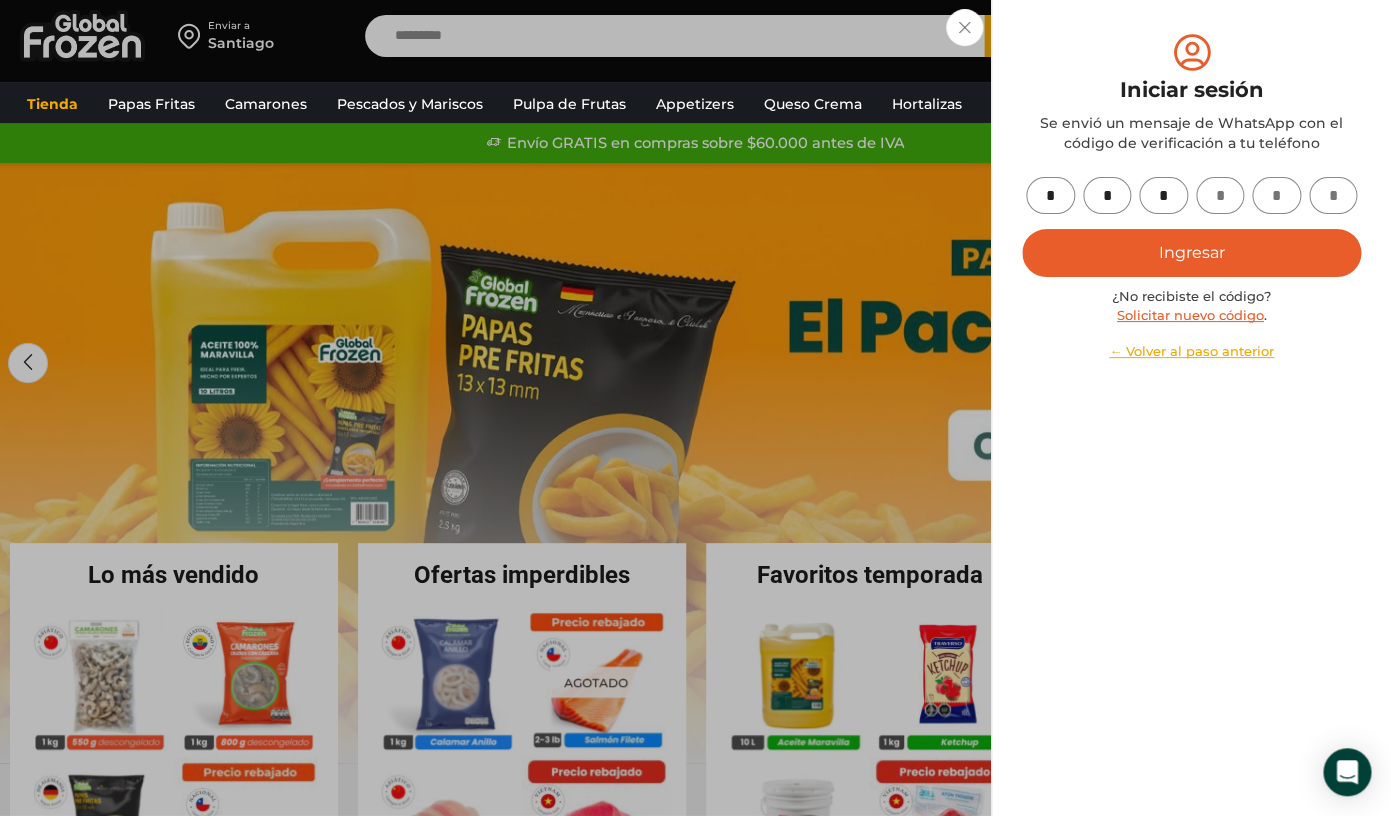type on "*" 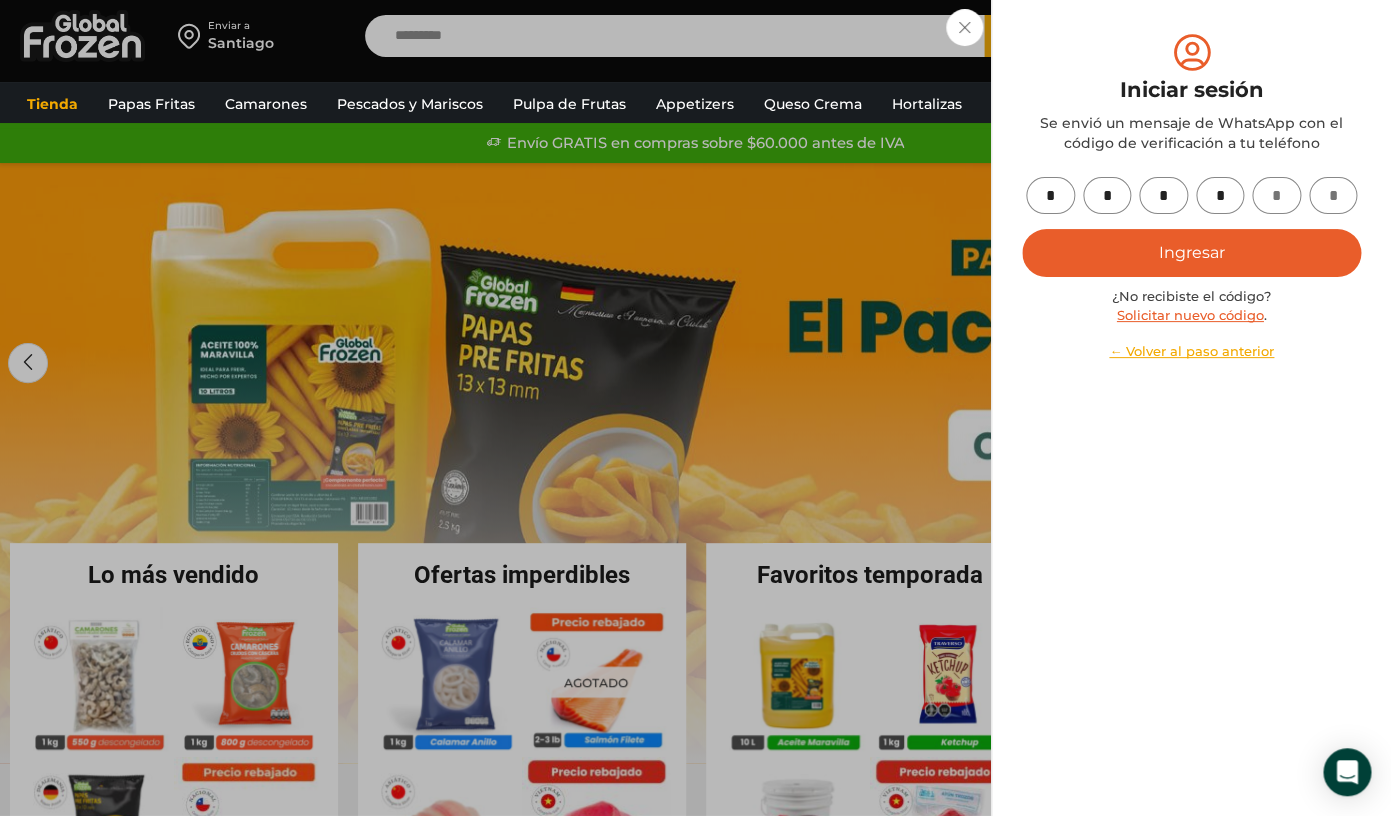 type on "*" 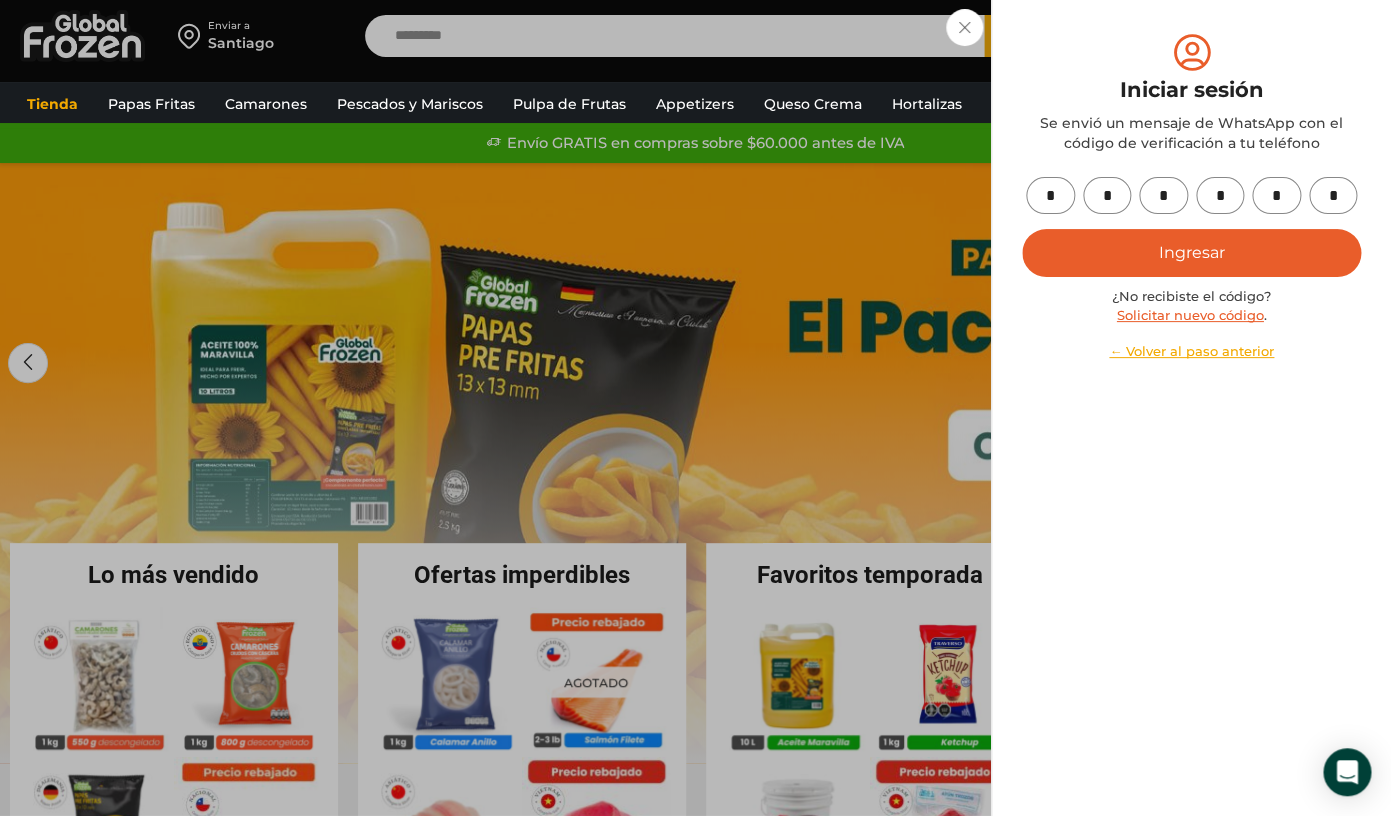 type on "*" 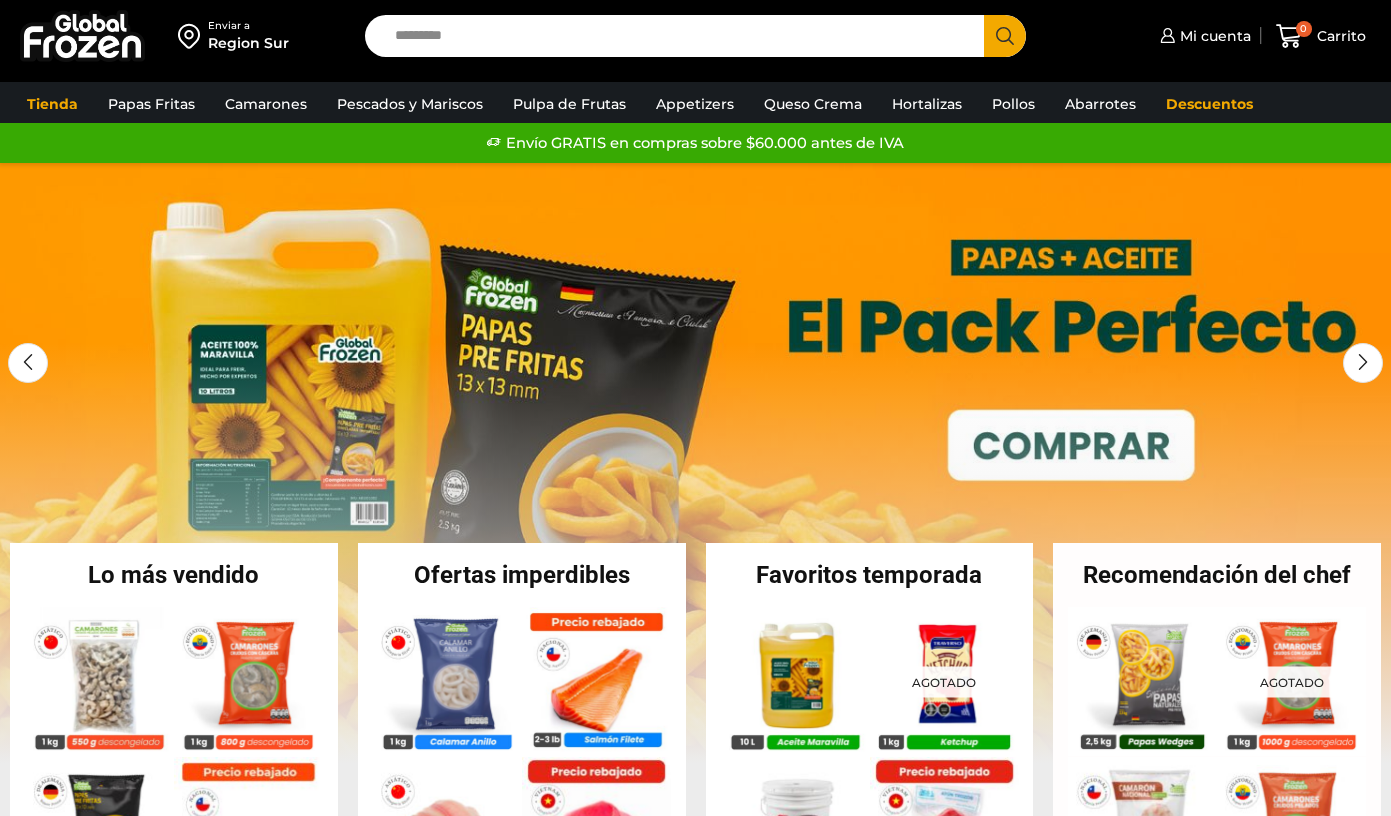 scroll, scrollTop: 0, scrollLeft: 0, axis: both 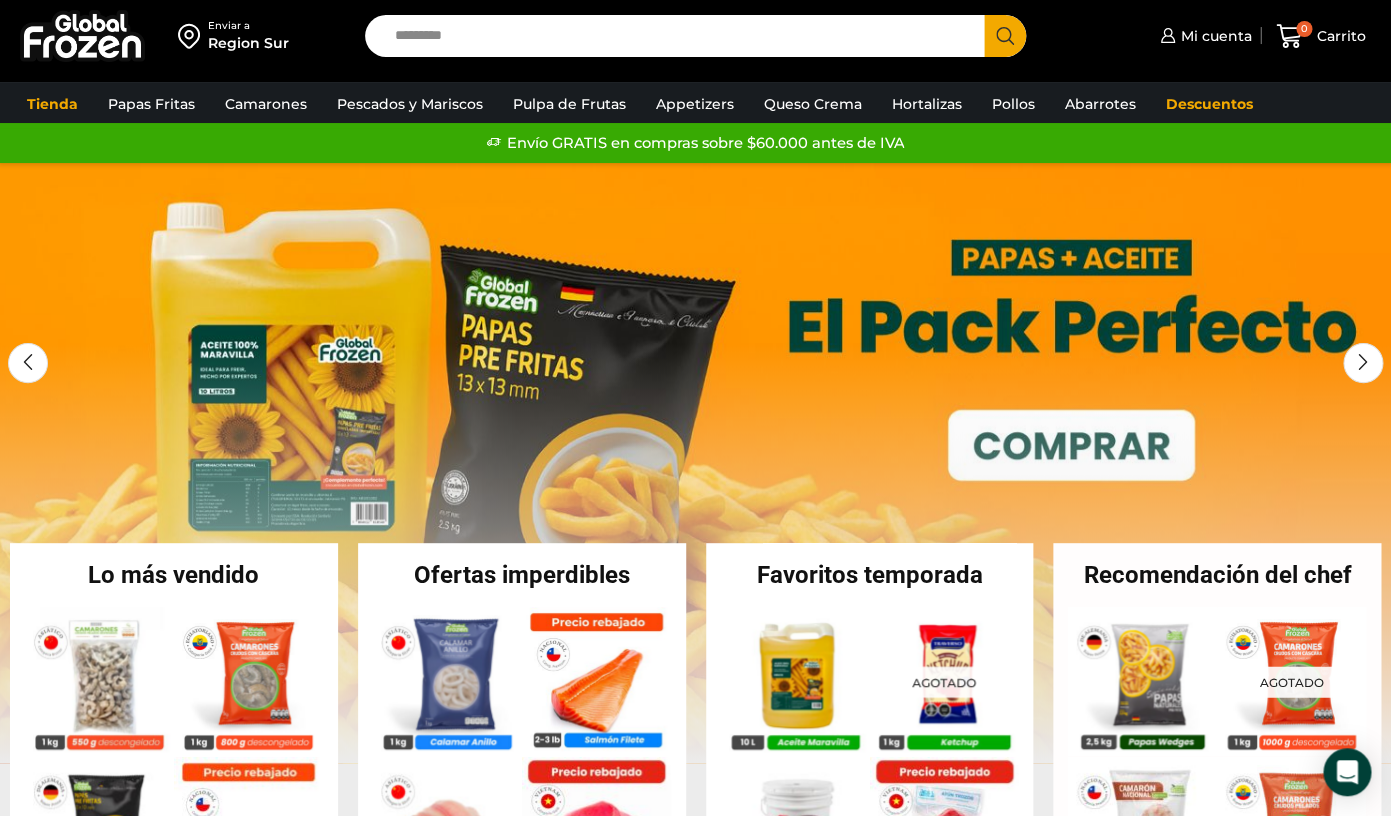 click on "Search input" at bounding box center (679, 36) 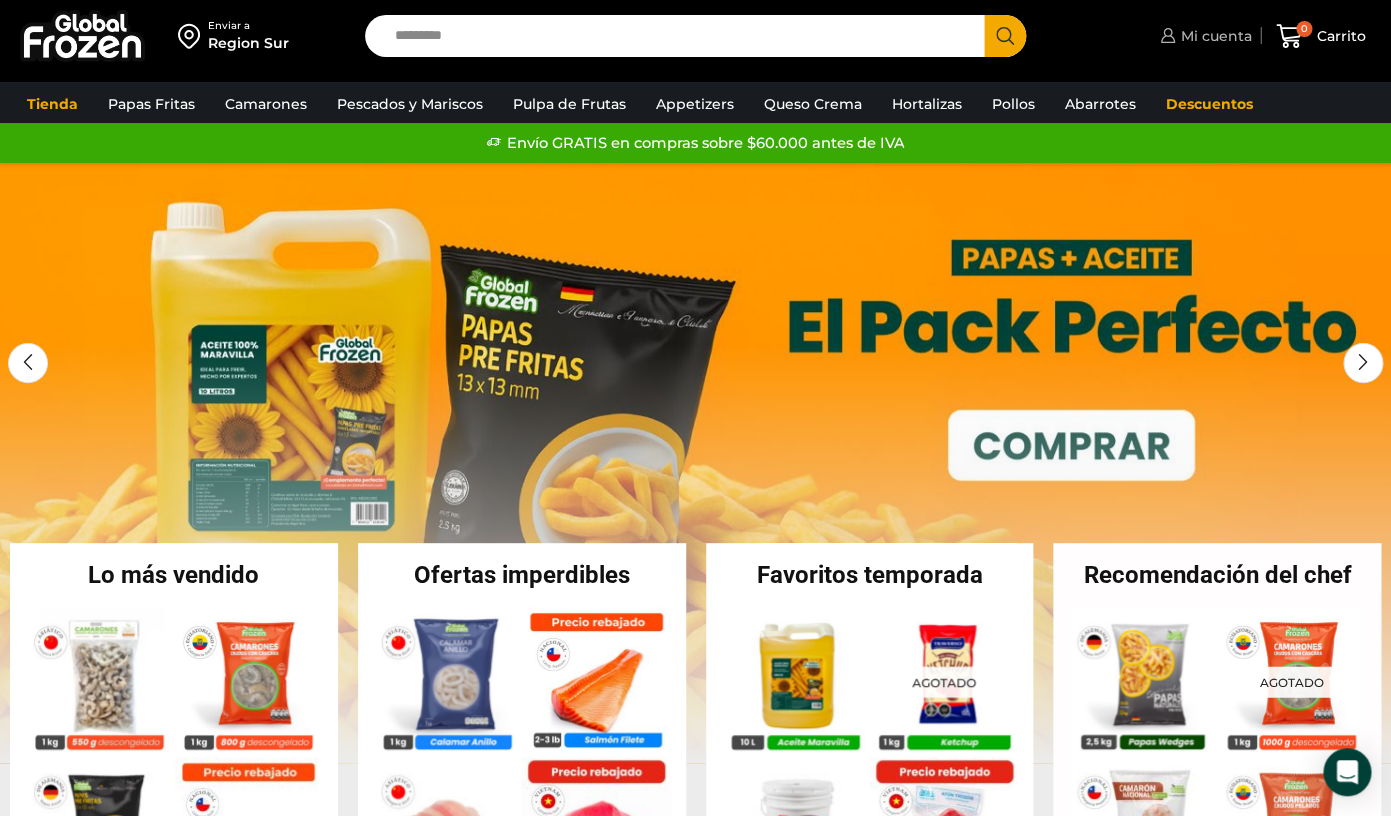 click on "Mi cuenta" at bounding box center (1213, 36) 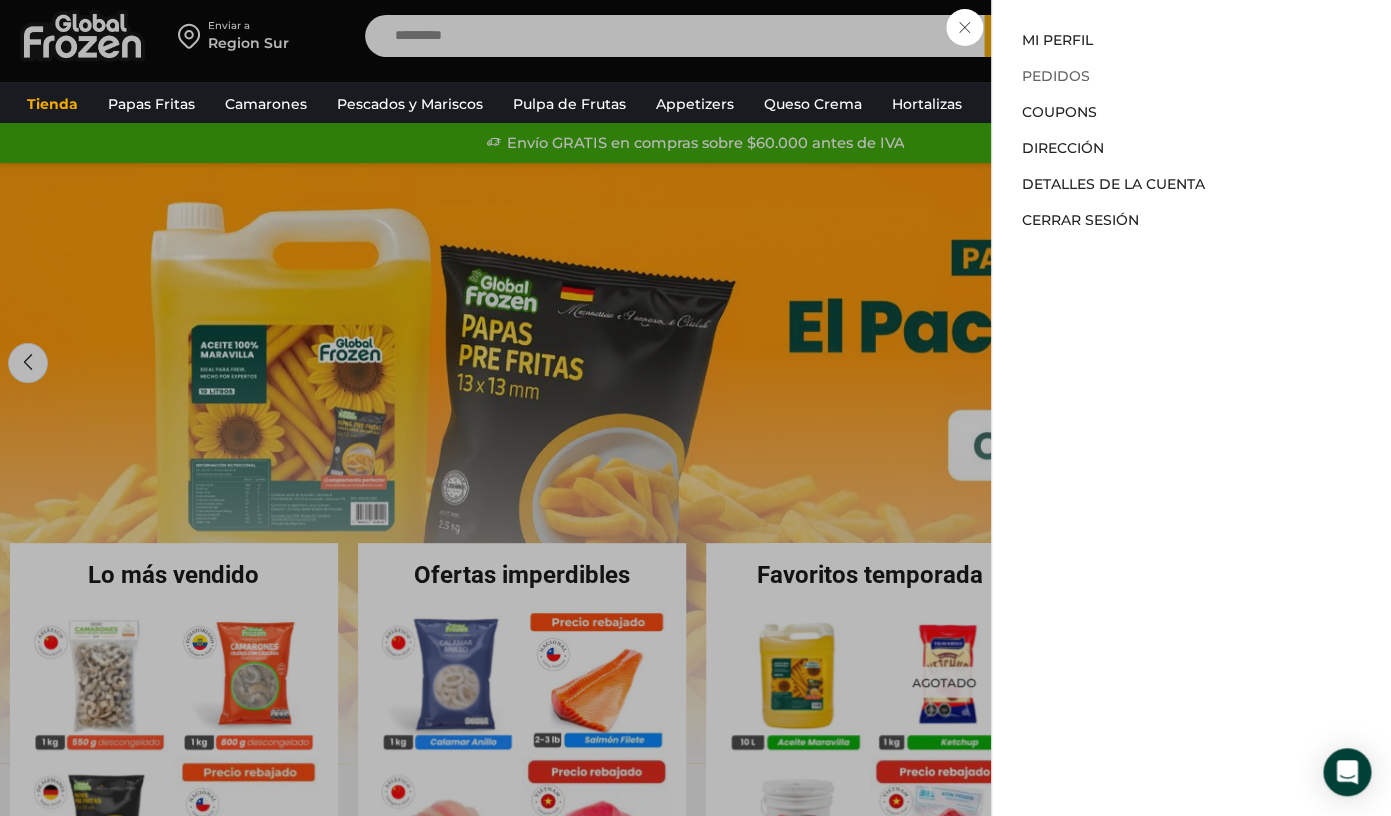 click on "Pedidos" at bounding box center [1056, 76] 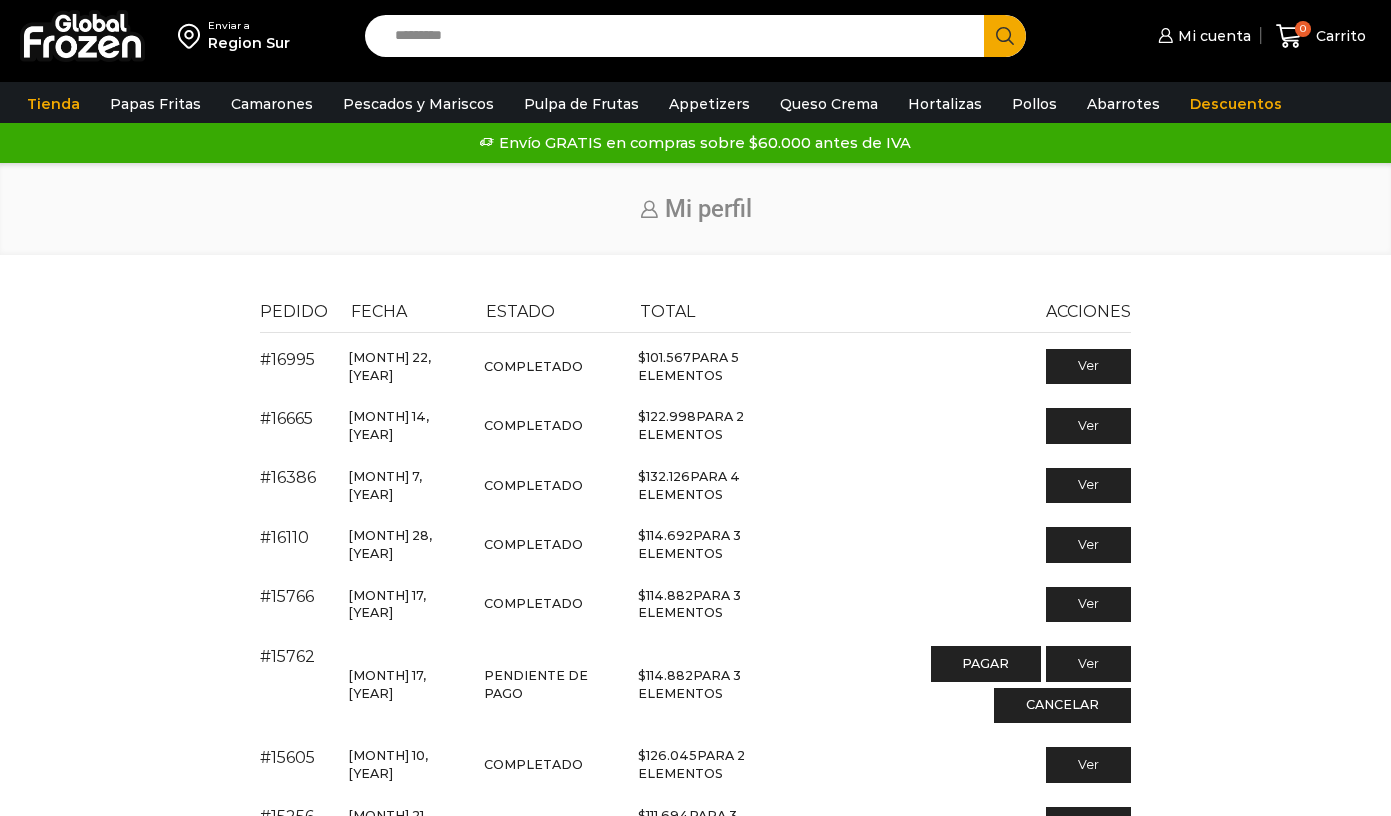 scroll, scrollTop: 0, scrollLeft: 0, axis: both 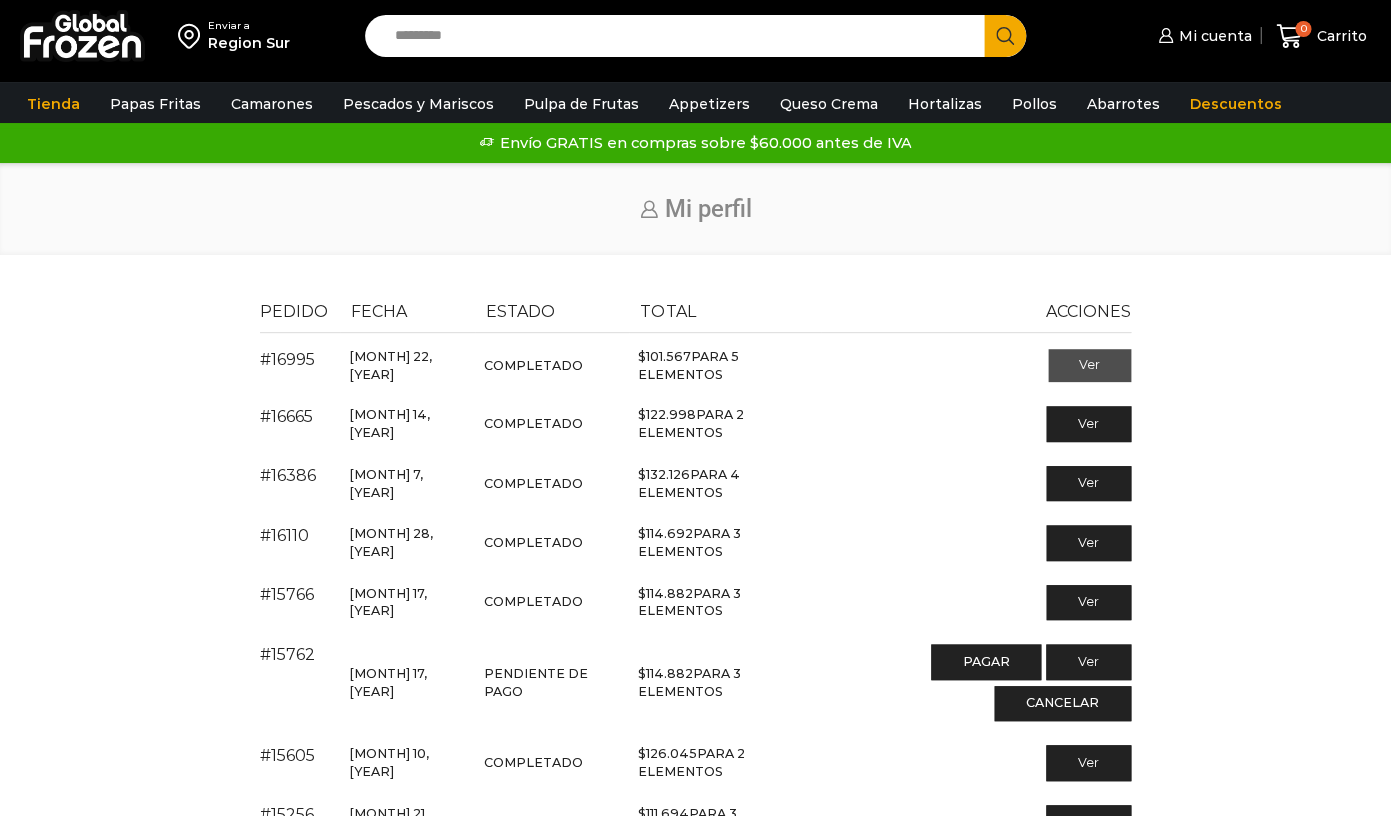 click on "Ver" at bounding box center (1089, 366) 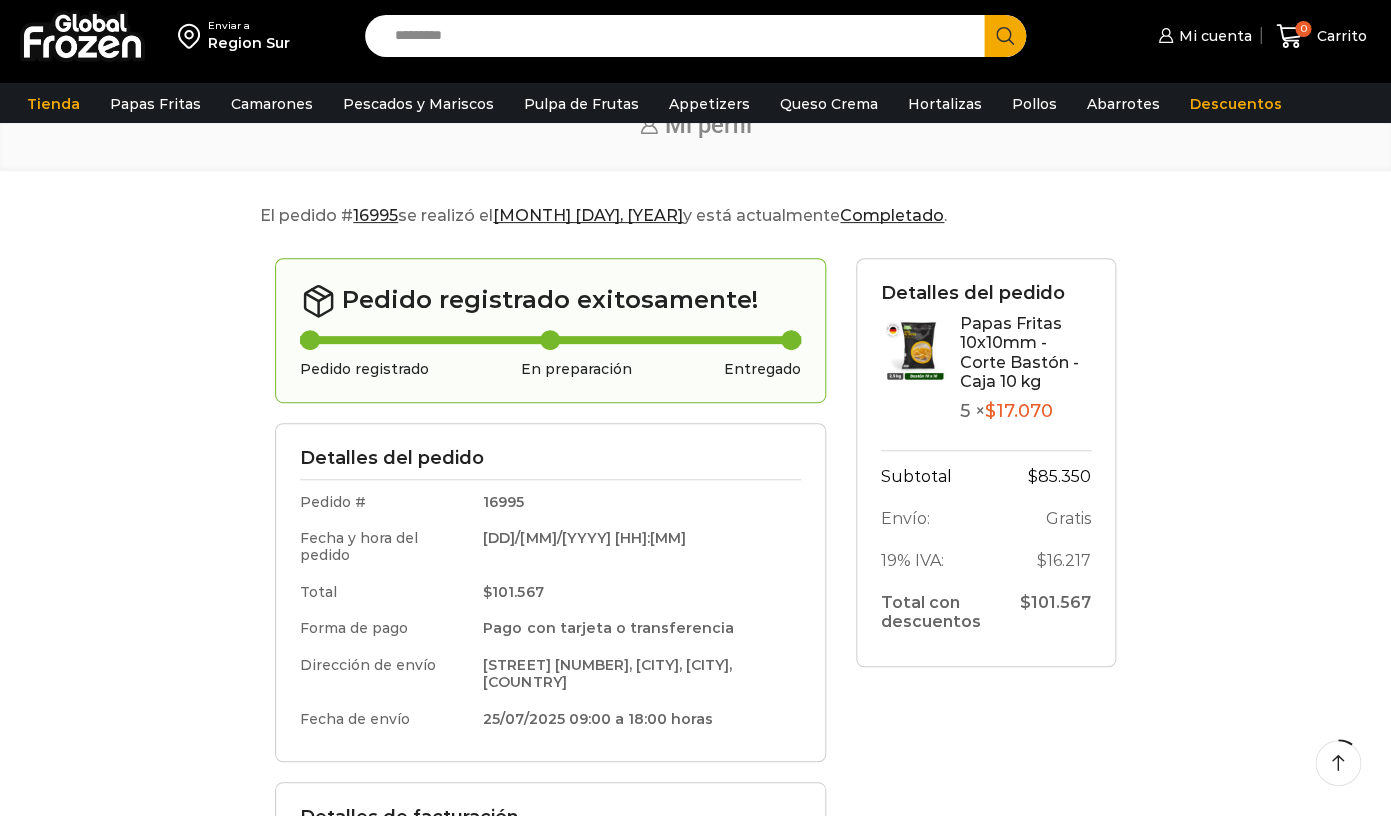 scroll, scrollTop: 117, scrollLeft: 0, axis: vertical 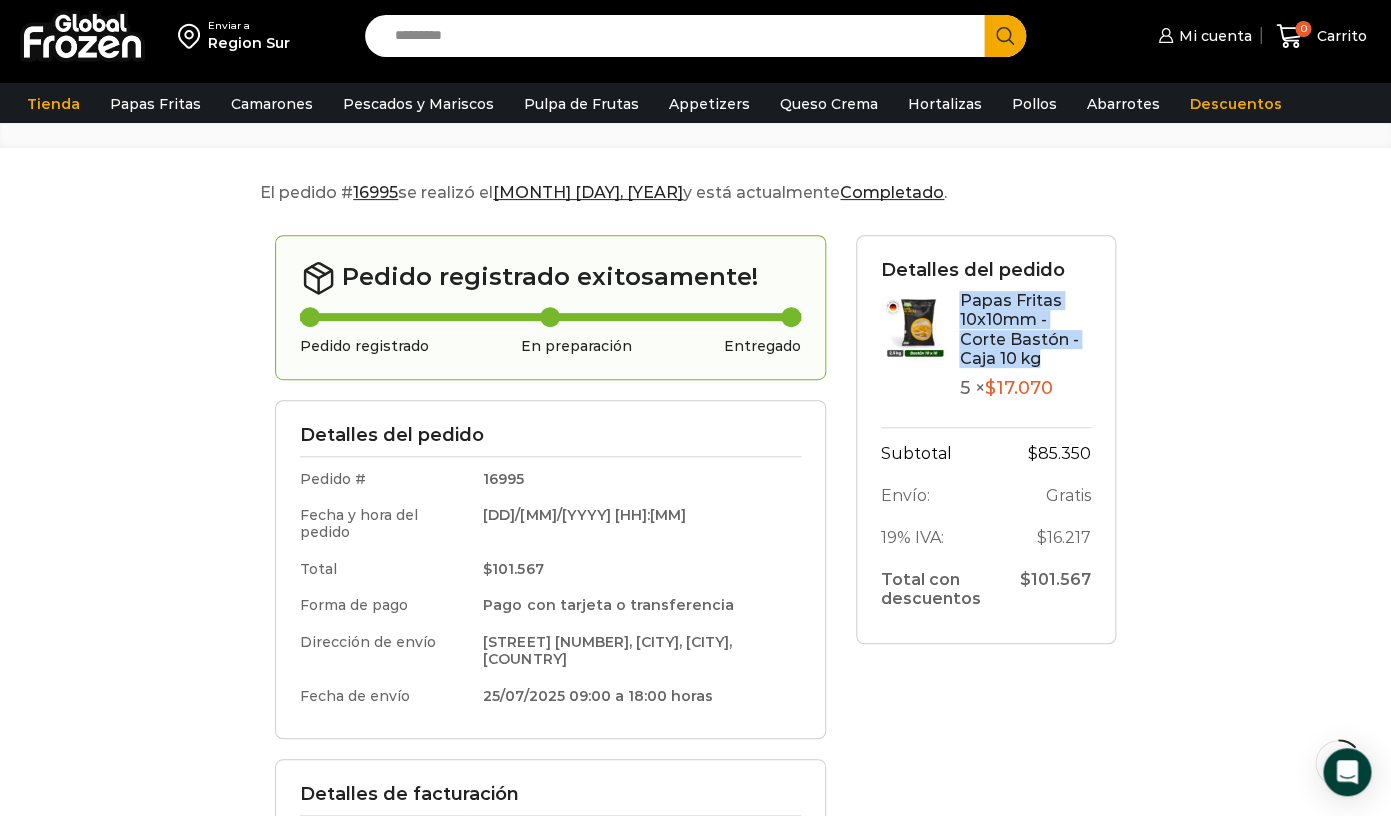 drag, startPoint x: 1046, startPoint y: 364, endPoint x: 957, endPoint y: 294, distance: 113.22986 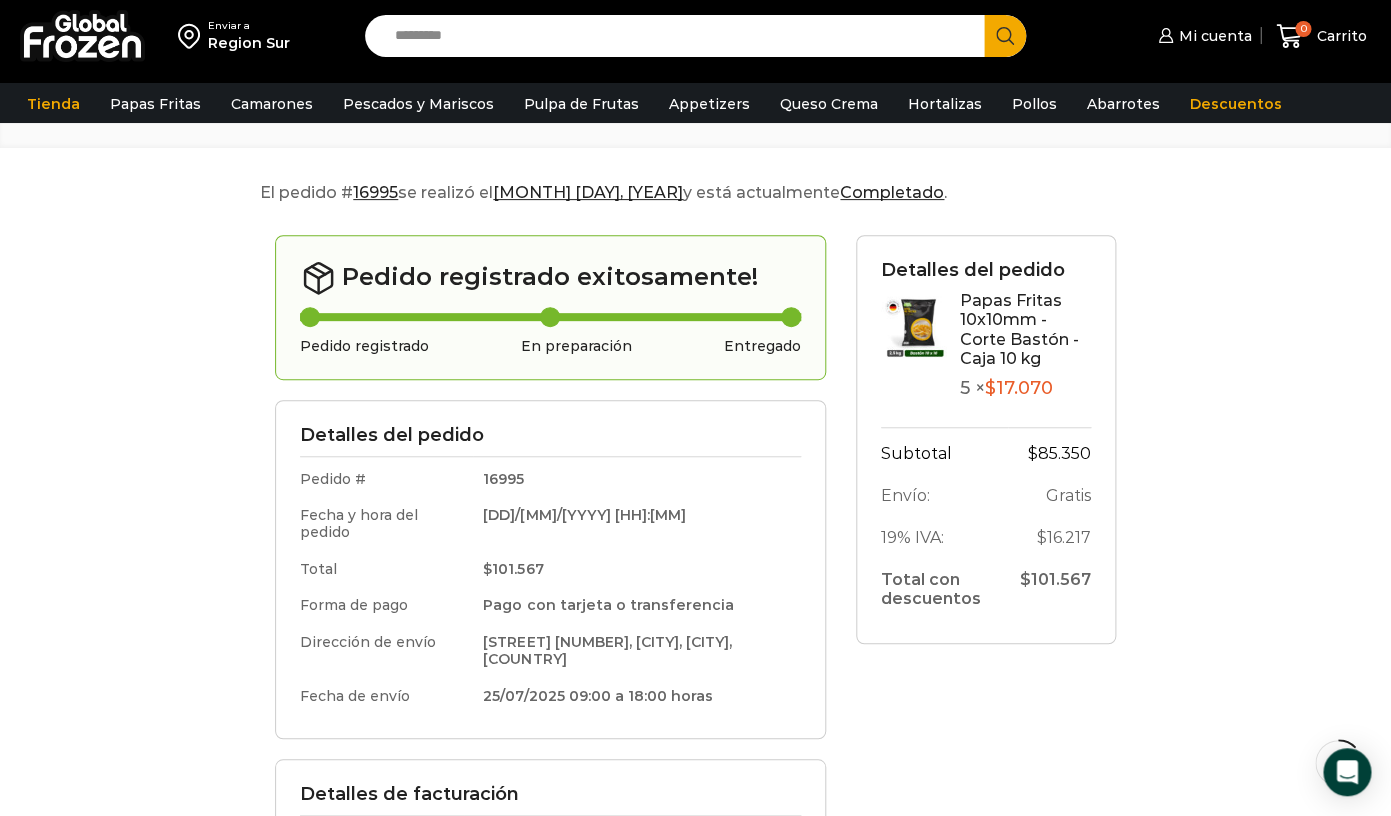 click on "Enviar a
[REGION] Sur
Search input
Search
Mi cuenta
$" at bounding box center [695, 36] 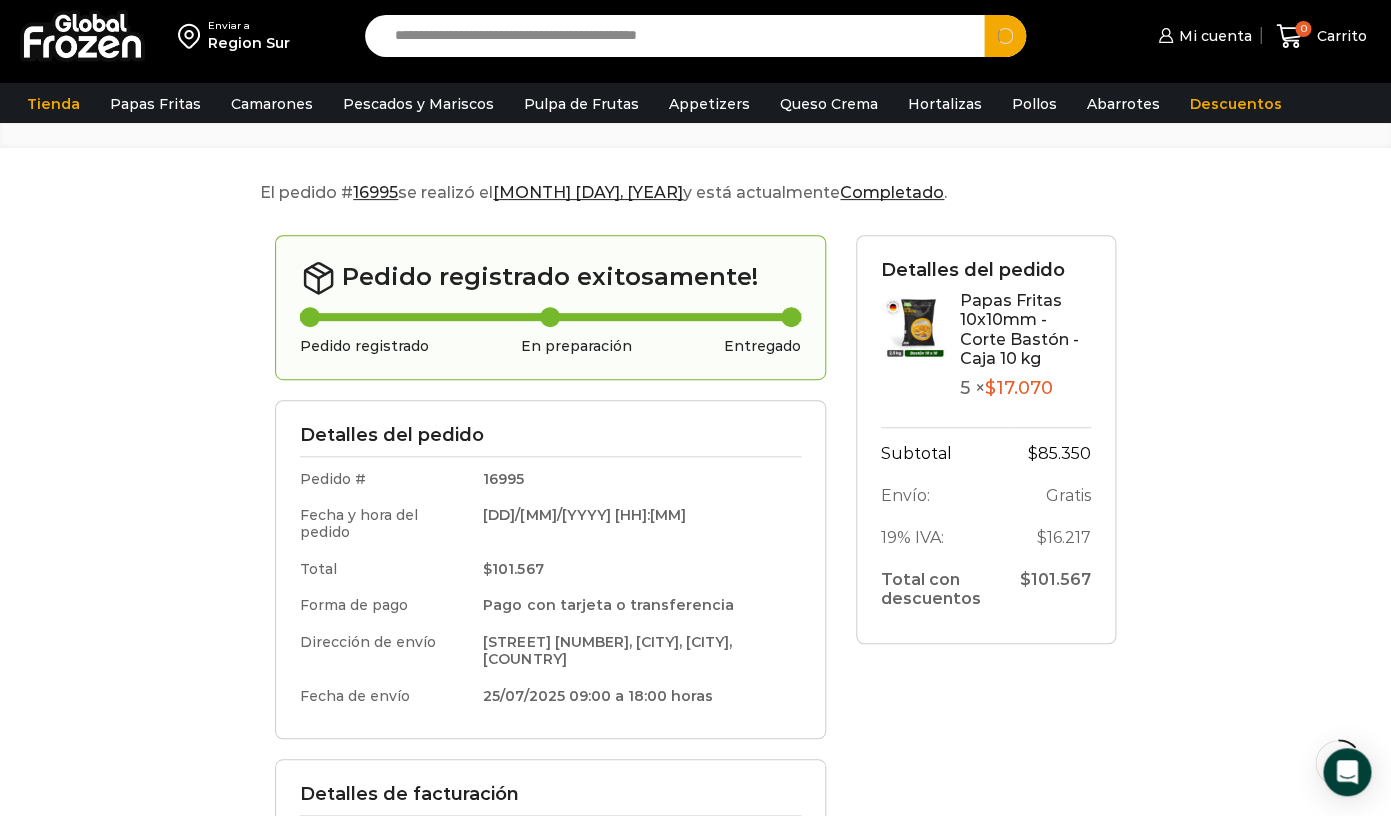 type on "**********" 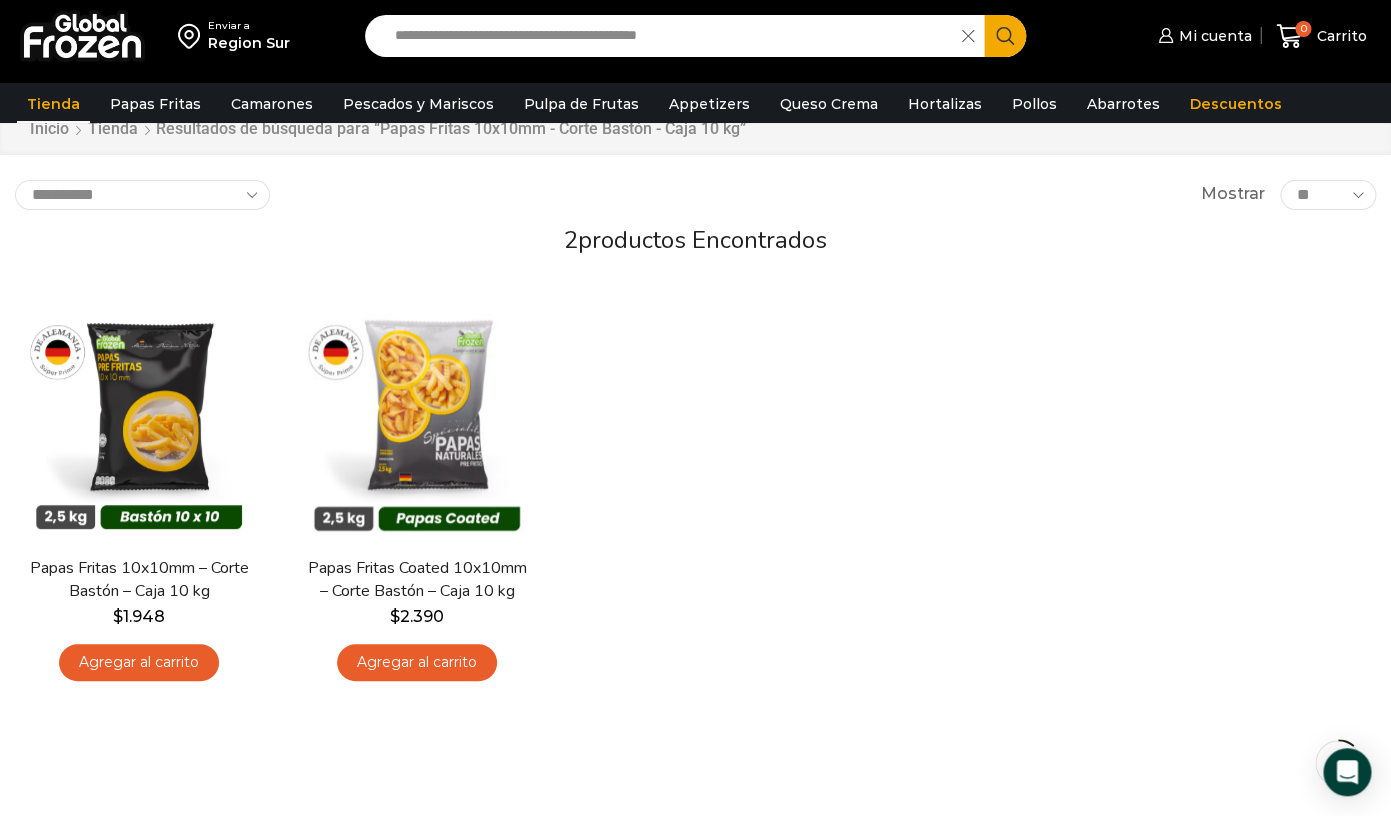 scroll, scrollTop: 71, scrollLeft: 0, axis: vertical 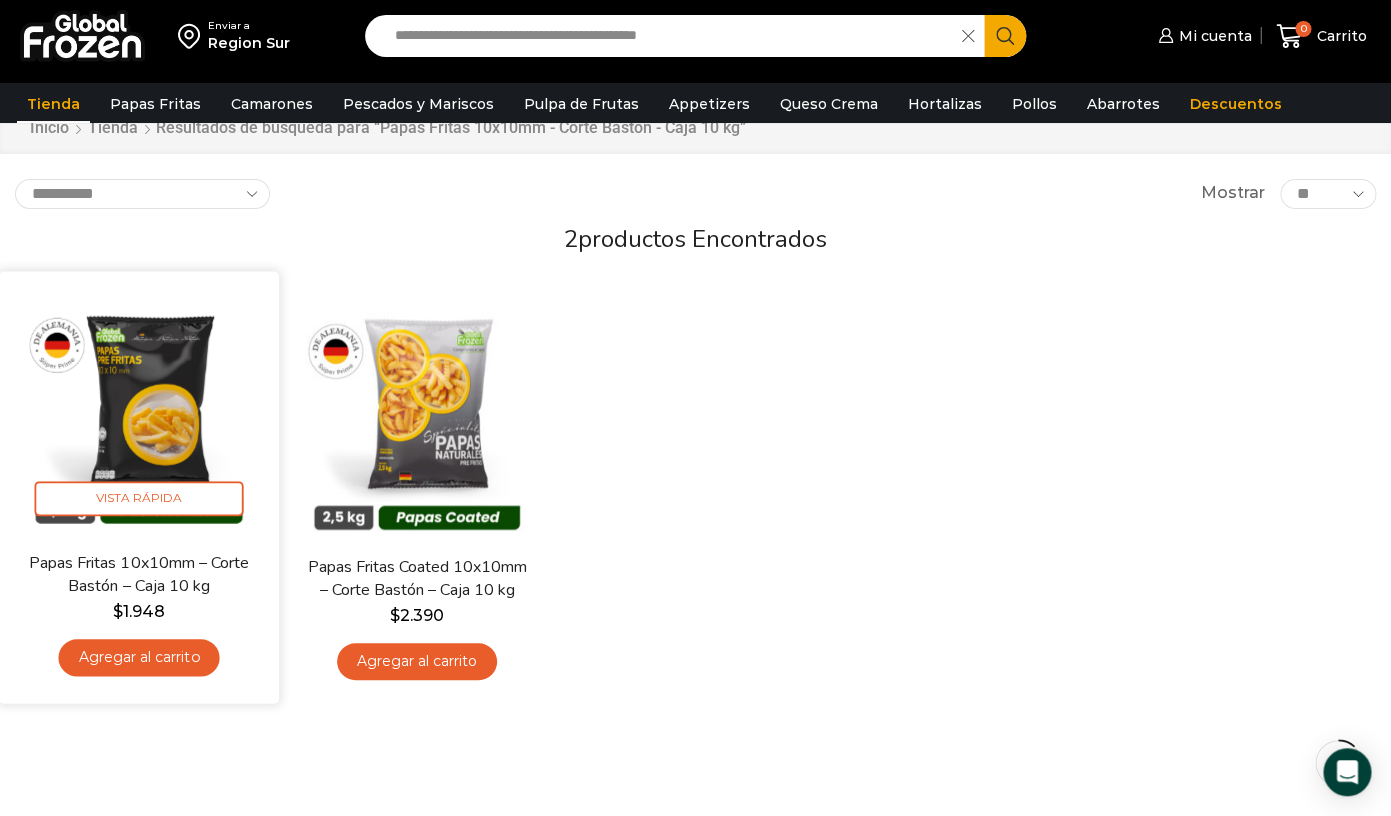 click on "Agregar al carrito" at bounding box center (139, 657) 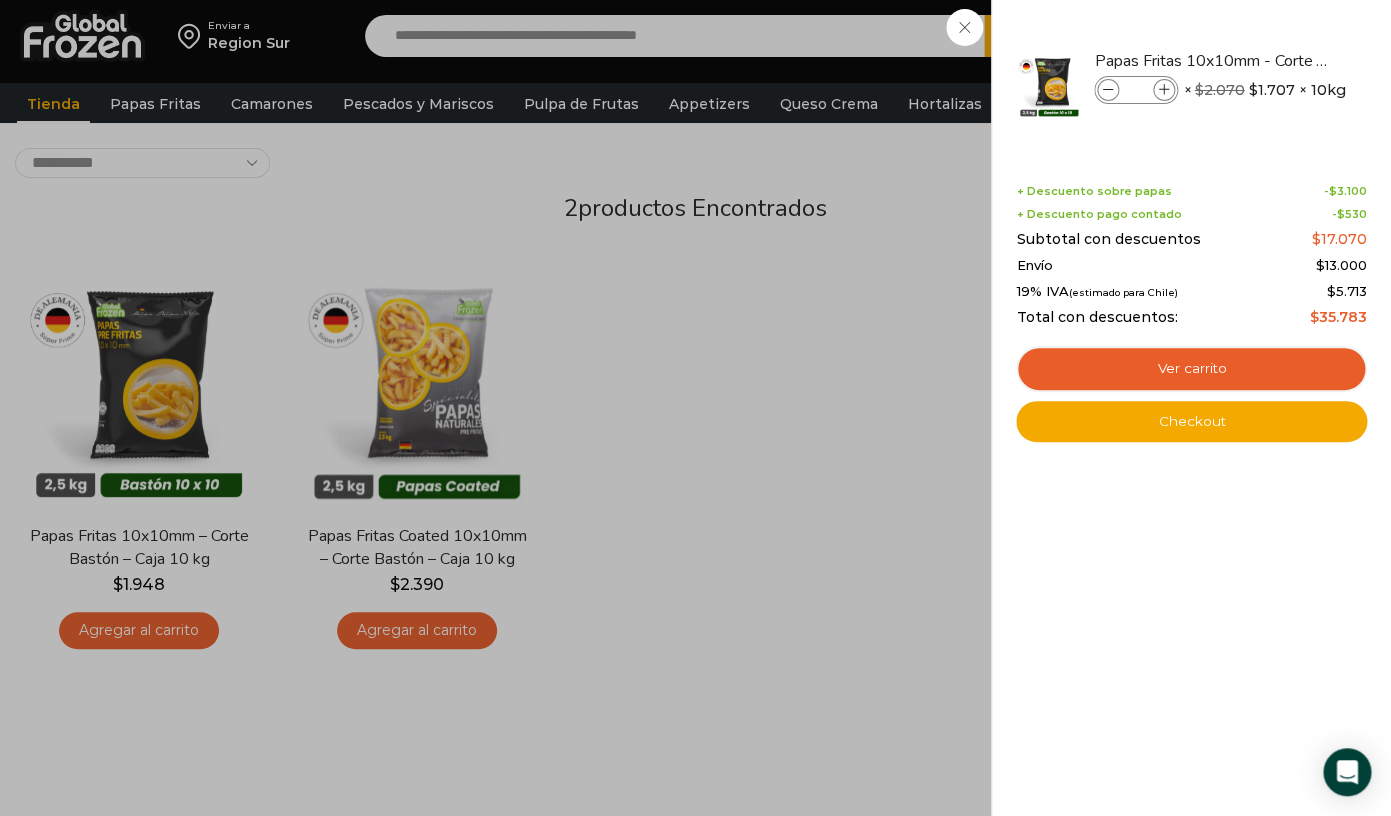 scroll, scrollTop: 110, scrollLeft: 0, axis: vertical 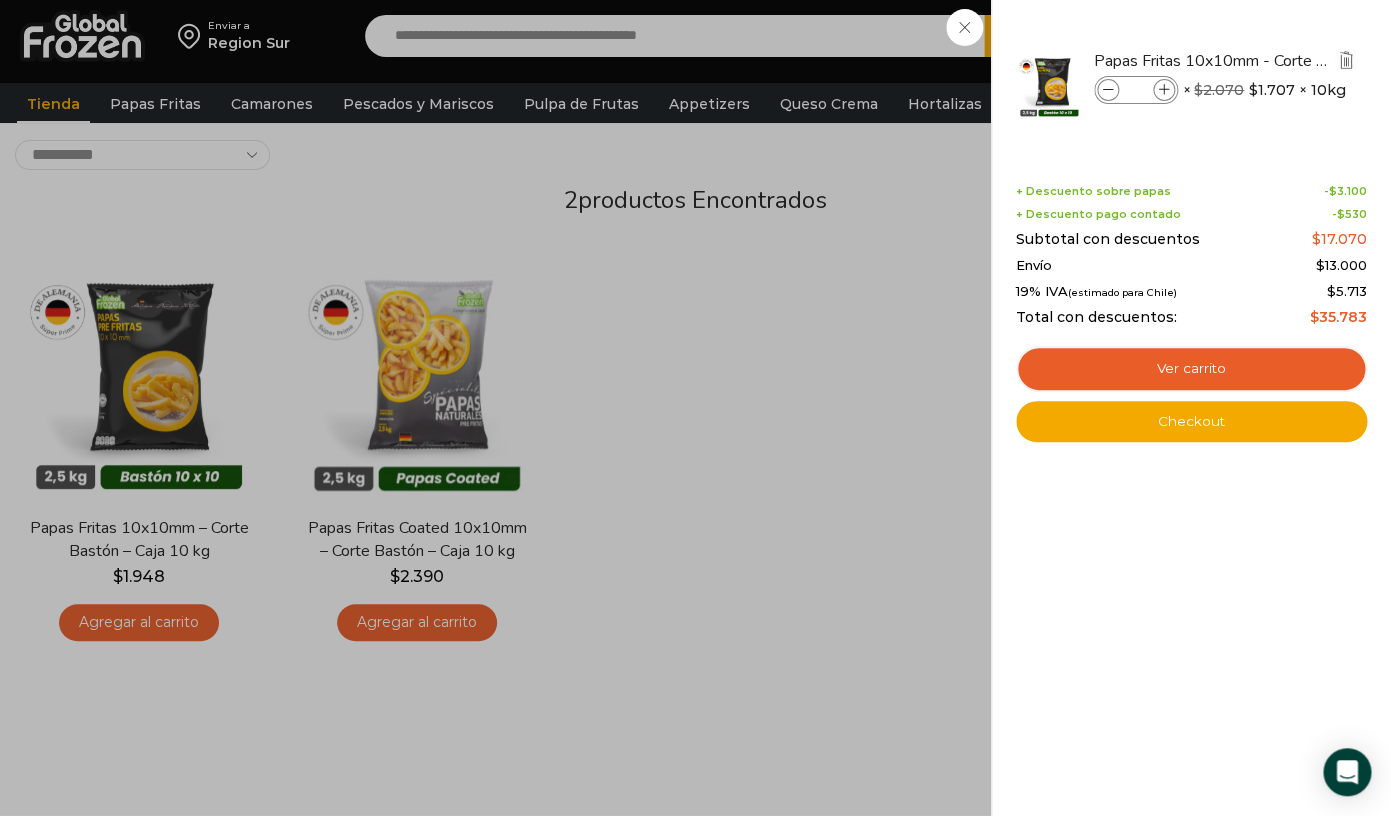 click at bounding box center [1164, 90] 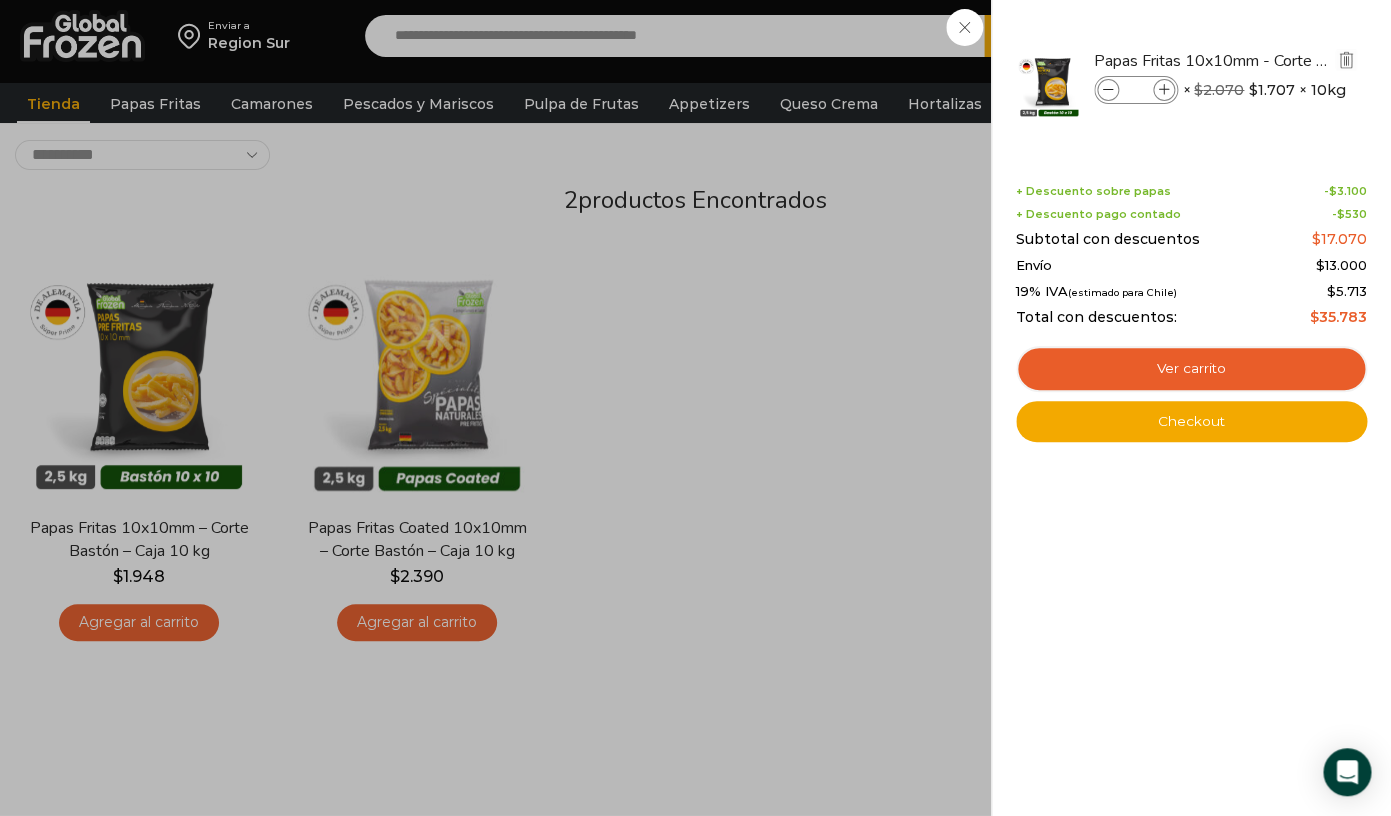 type on "*" 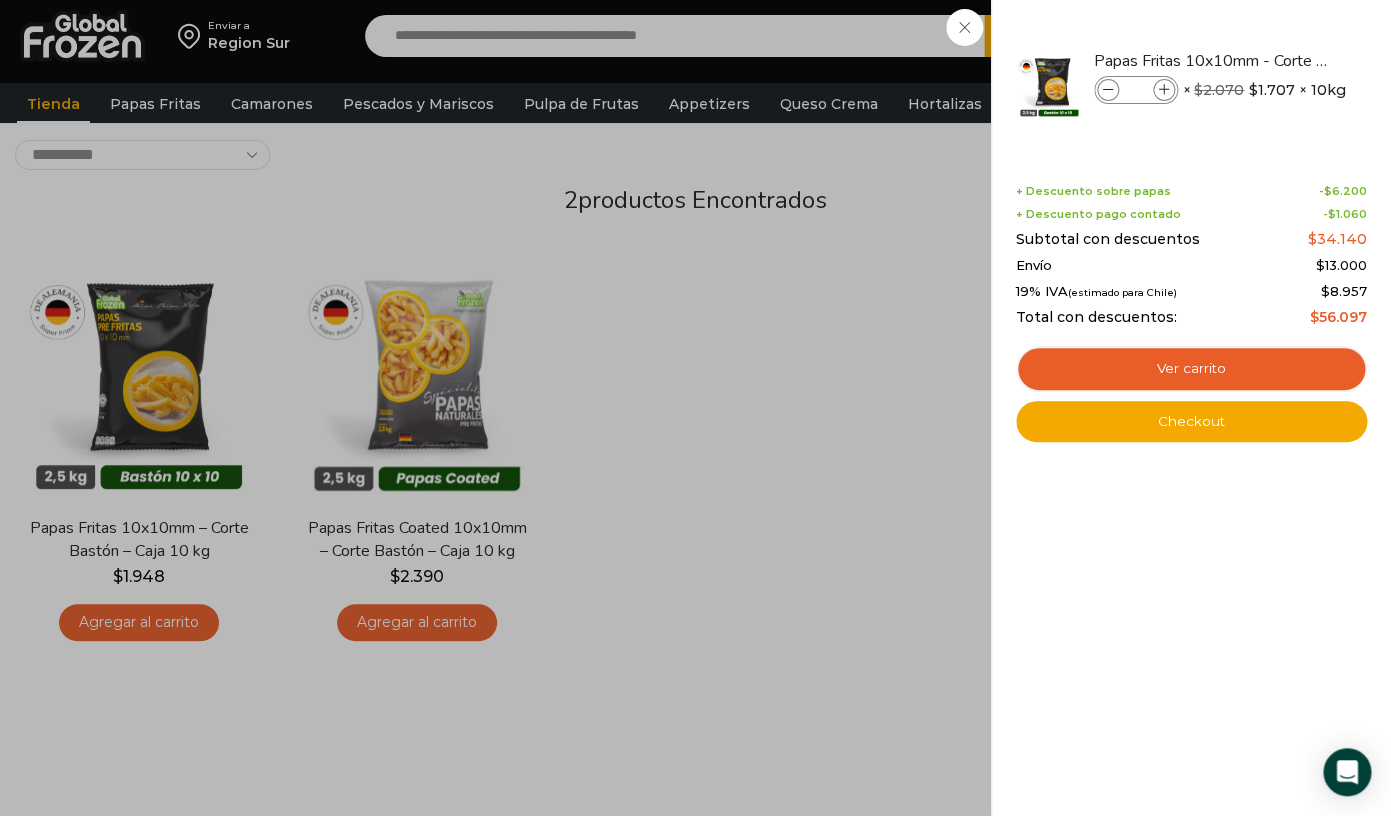 click on "2
Carrito
2
2
Shopping Cart
*" at bounding box center [1321, 36] 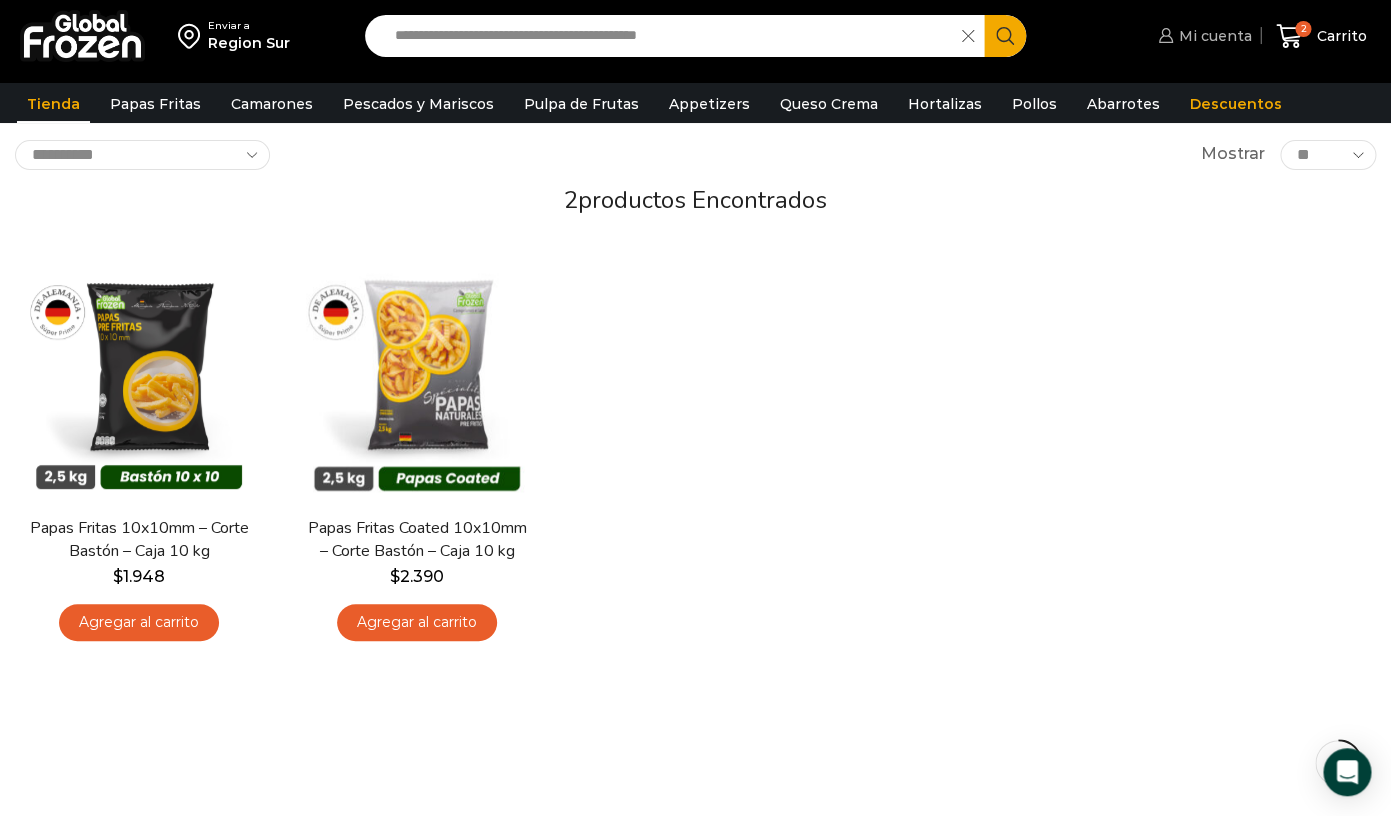 click on "Mi cuenta" at bounding box center [1202, 36] 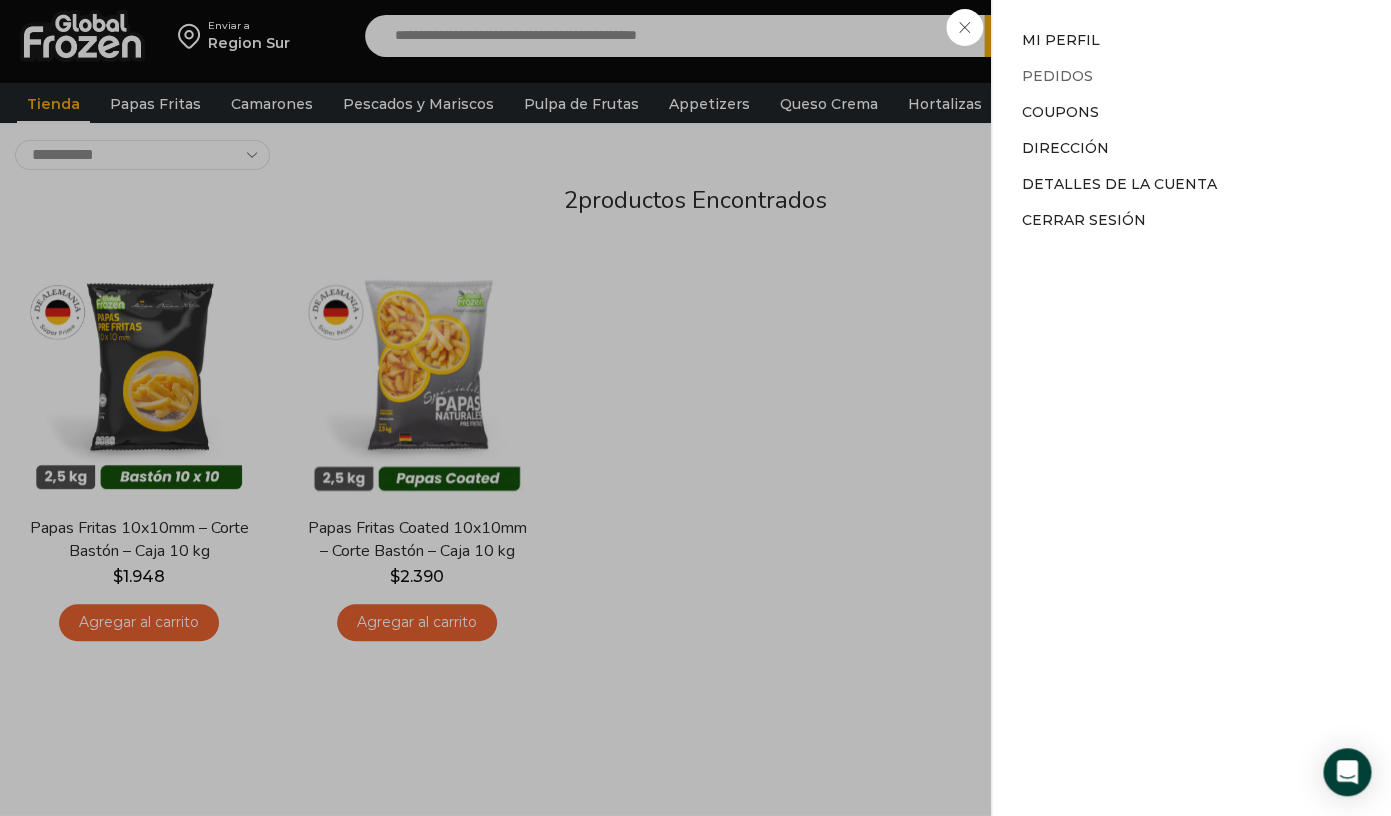 click on "Pedidos" at bounding box center (1057, 76) 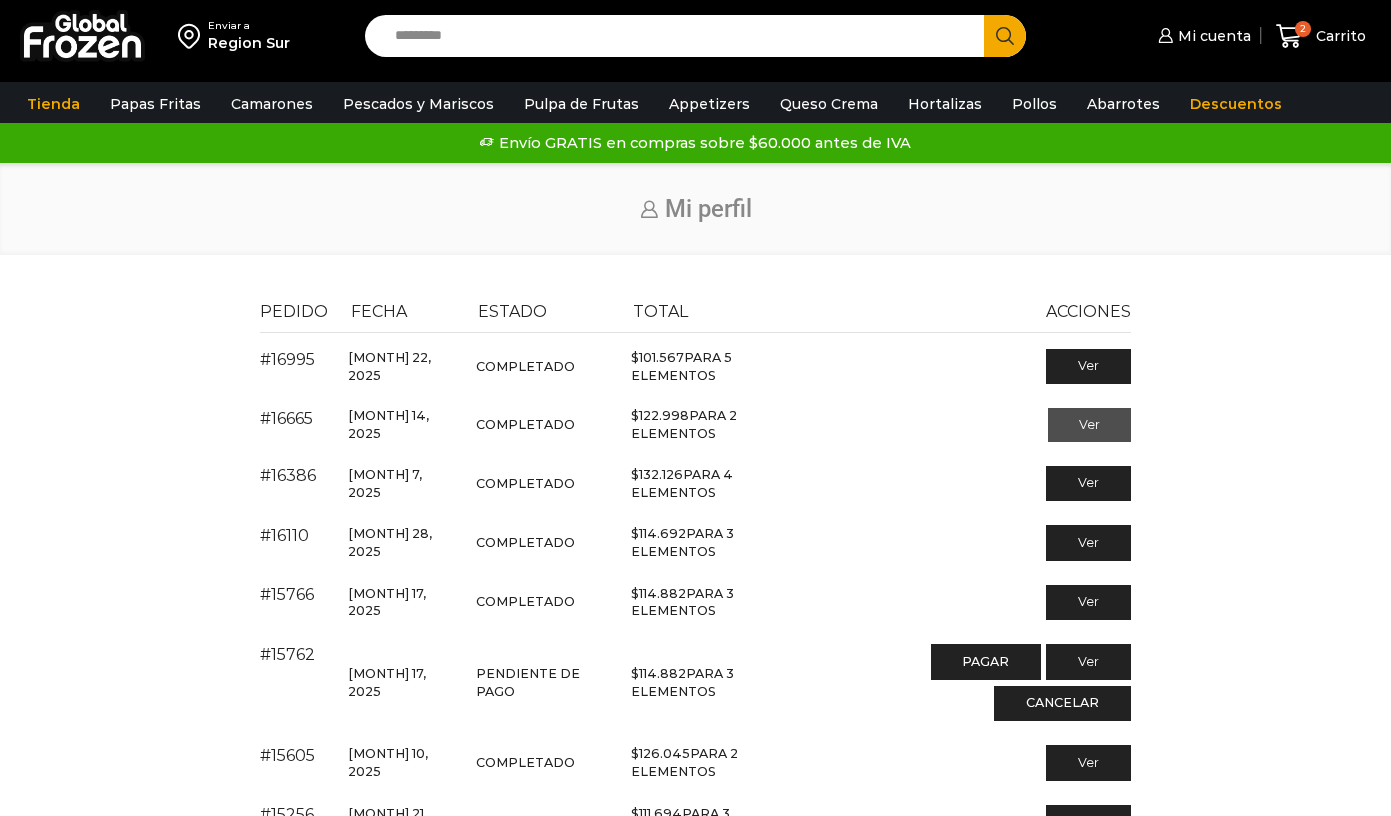 scroll, scrollTop: 0, scrollLeft: 0, axis: both 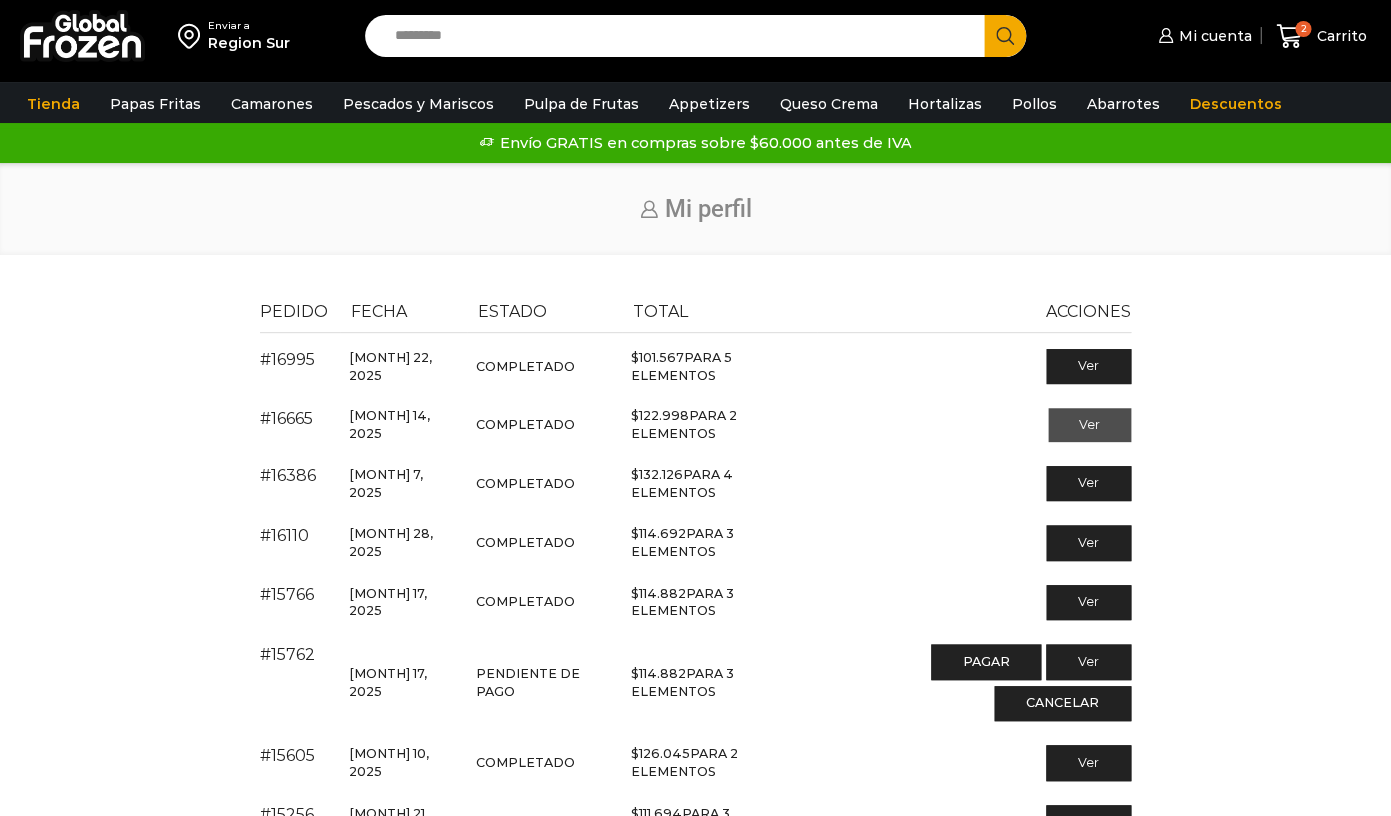click on "Ver" at bounding box center [1089, 425] 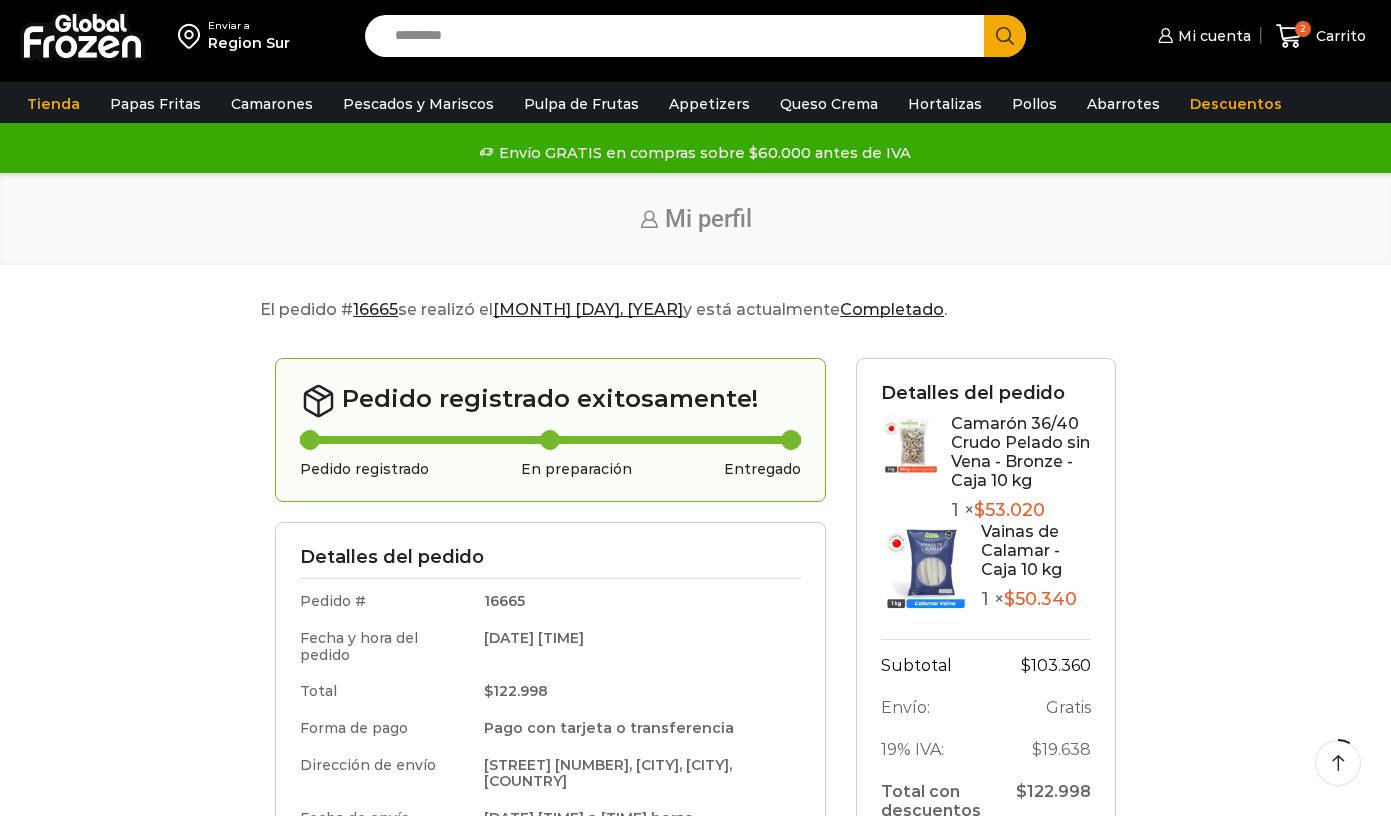 scroll, scrollTop: 100, scrollLeft: 0, axis: vertical 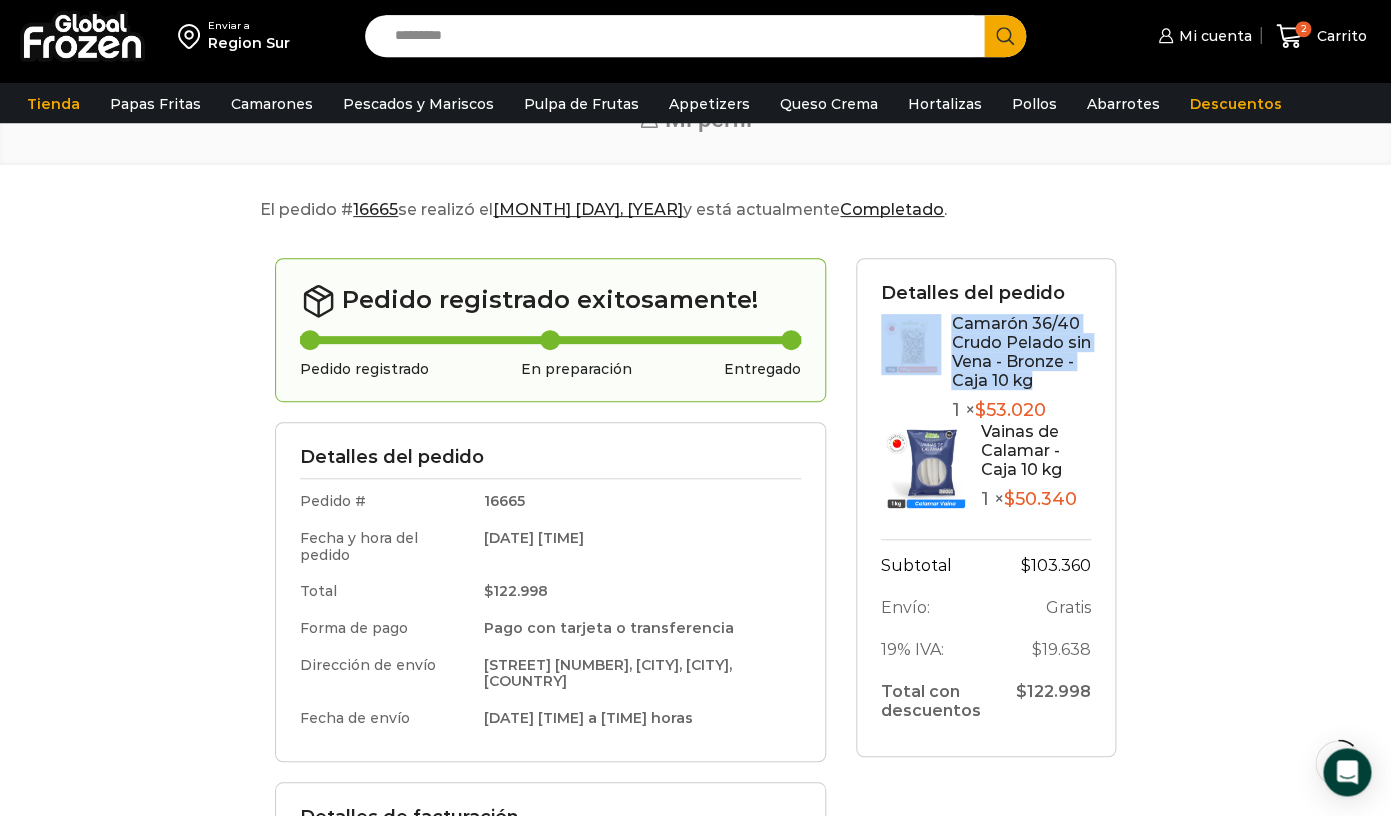 drag, startPoint x: 1033, startPoint y: 377, endPoint x: 946, endPoint y: 320, distance: 104.00961 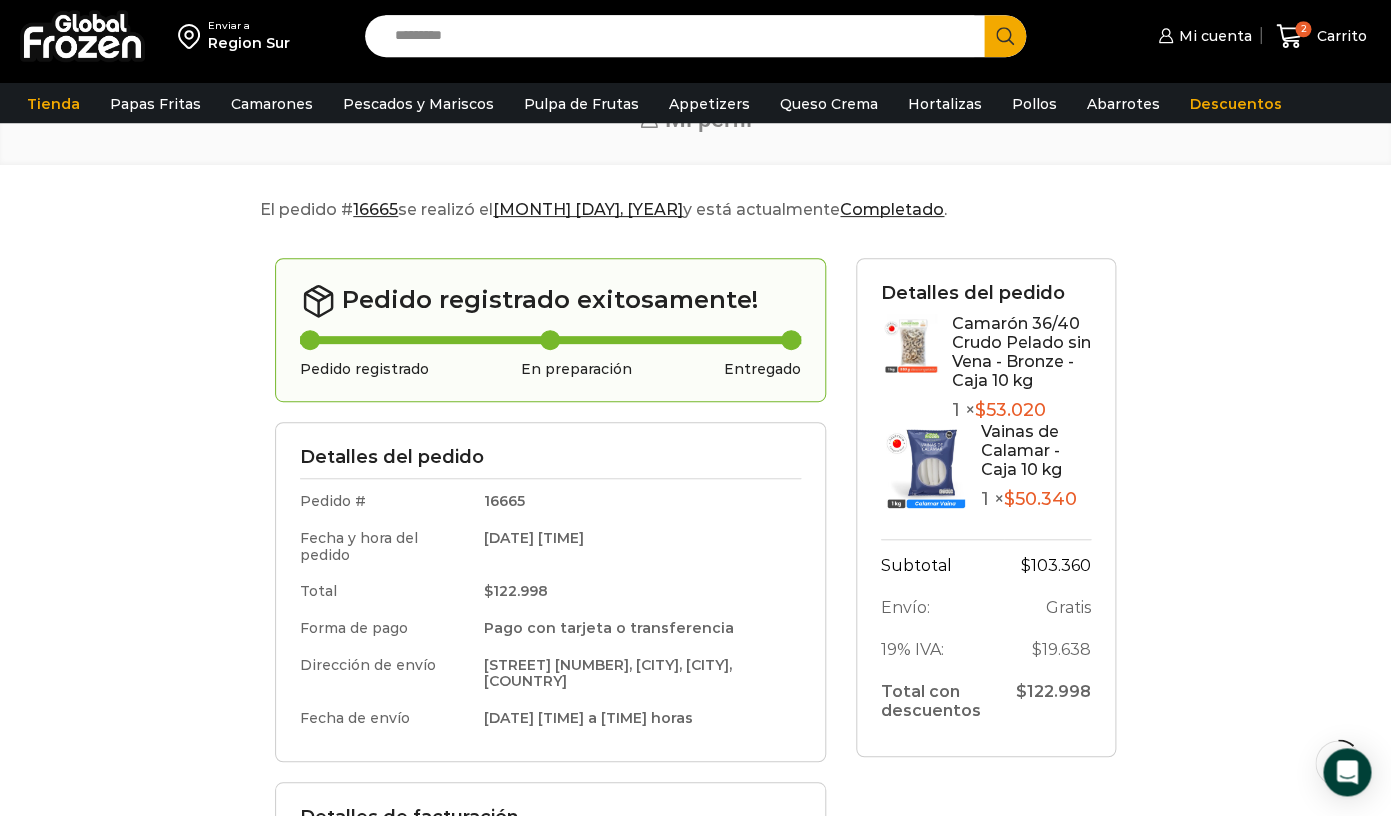 click on "Search input" at bounding box center (679, 36) 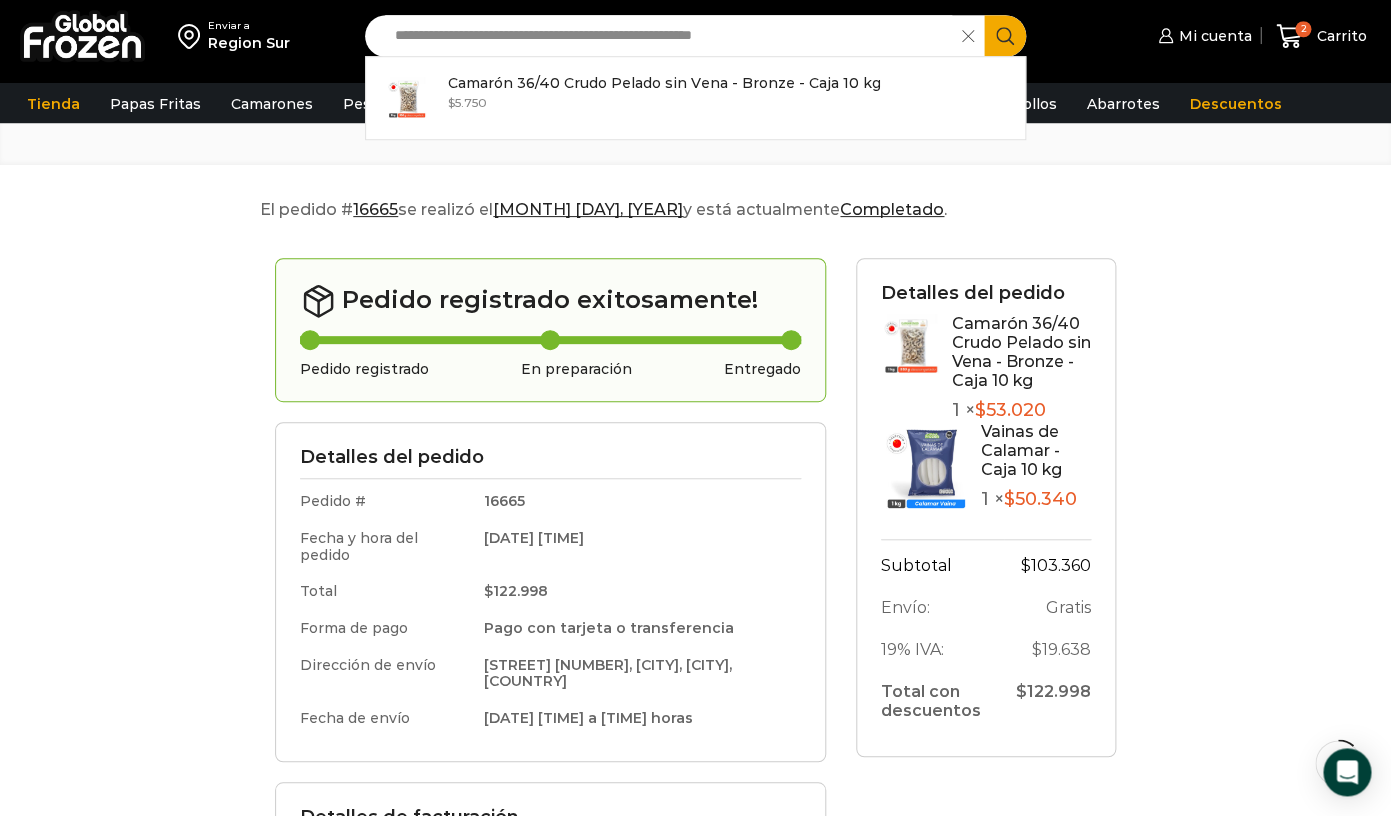 type on "**********" 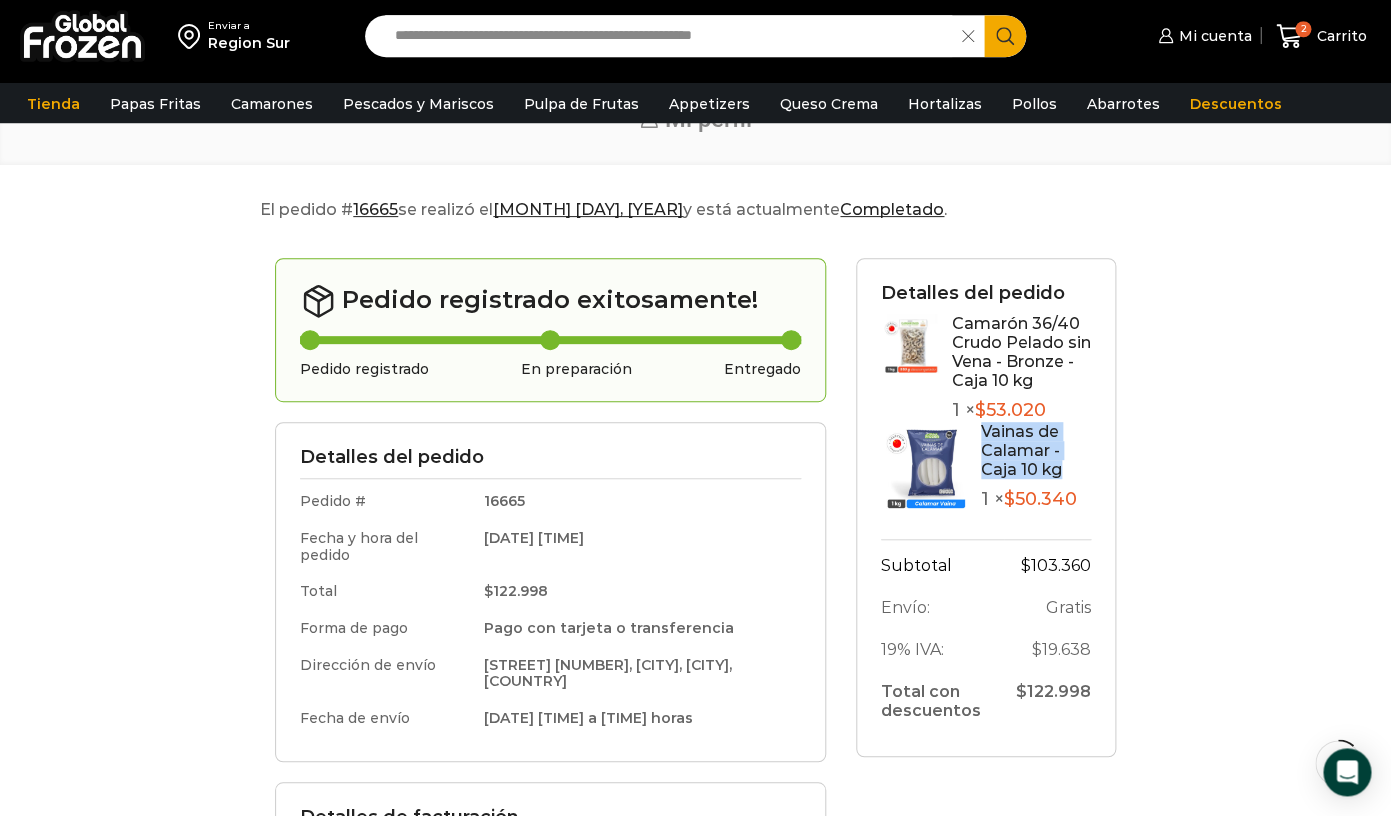 drag, startPoint x: 1070, startPoint y: 465, endPoint x: 978, endPoint y: 425, distance: 100.31949 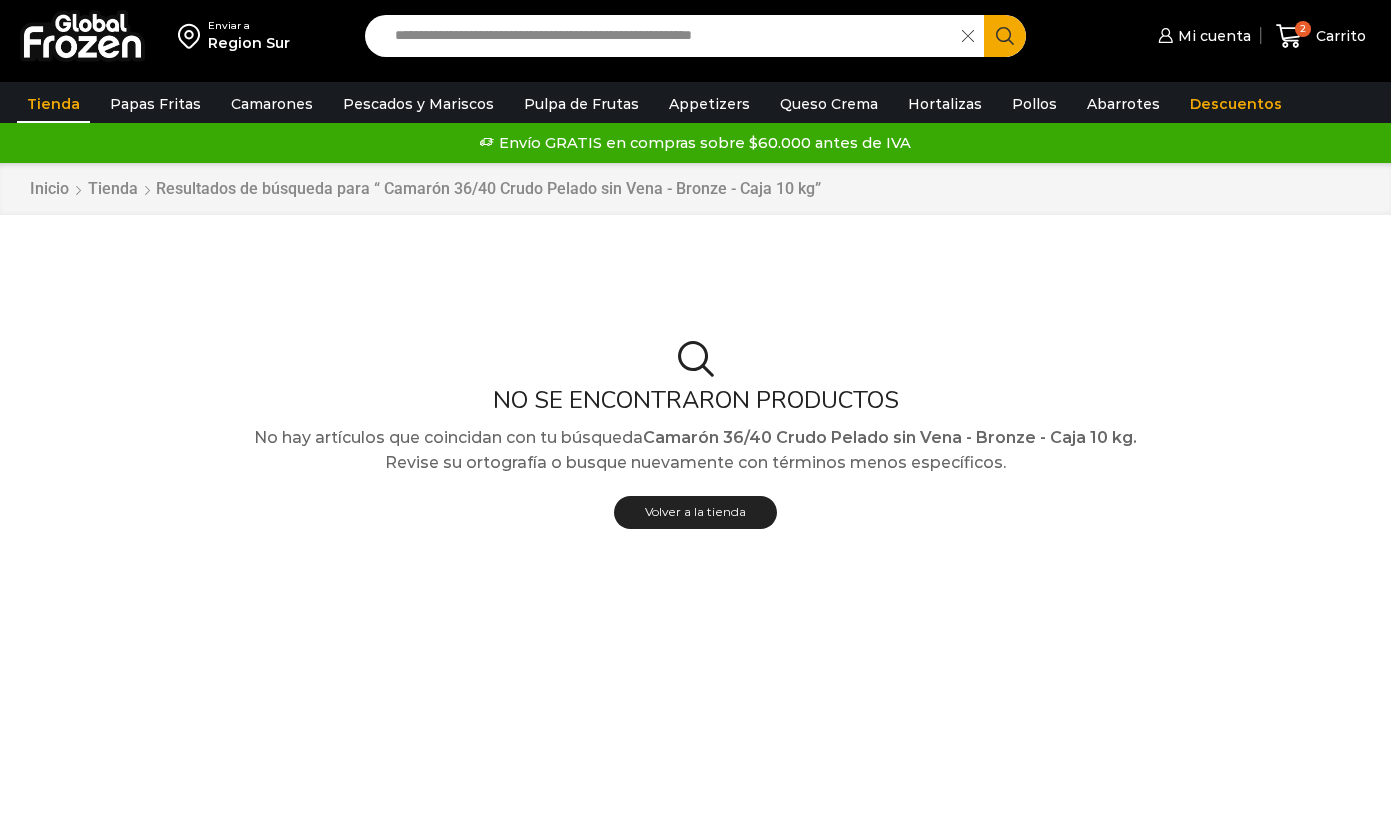 scroll, scrollTop: 0, scrollLeft: 0, axis: both 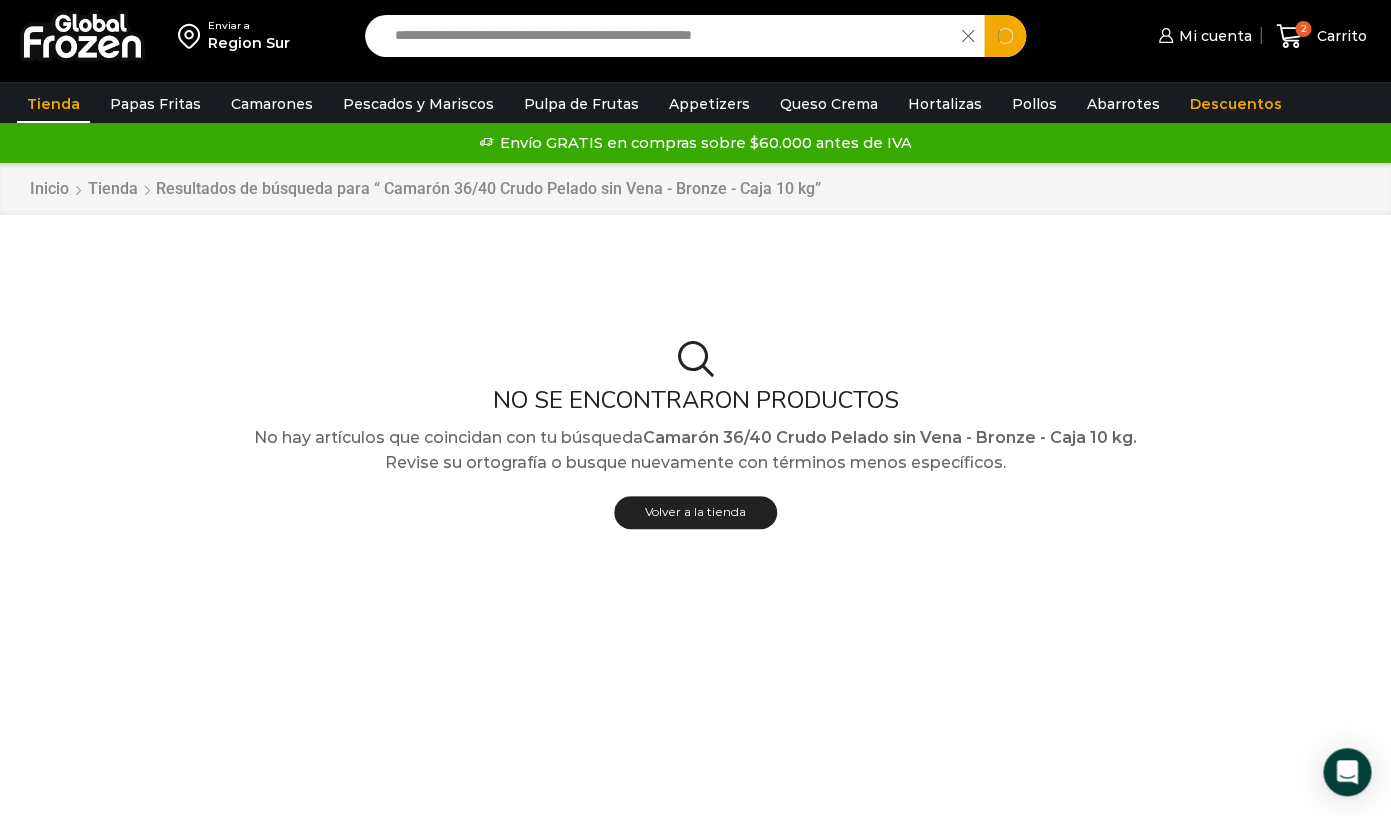 click on "**********" at bounding box center [668, 36] 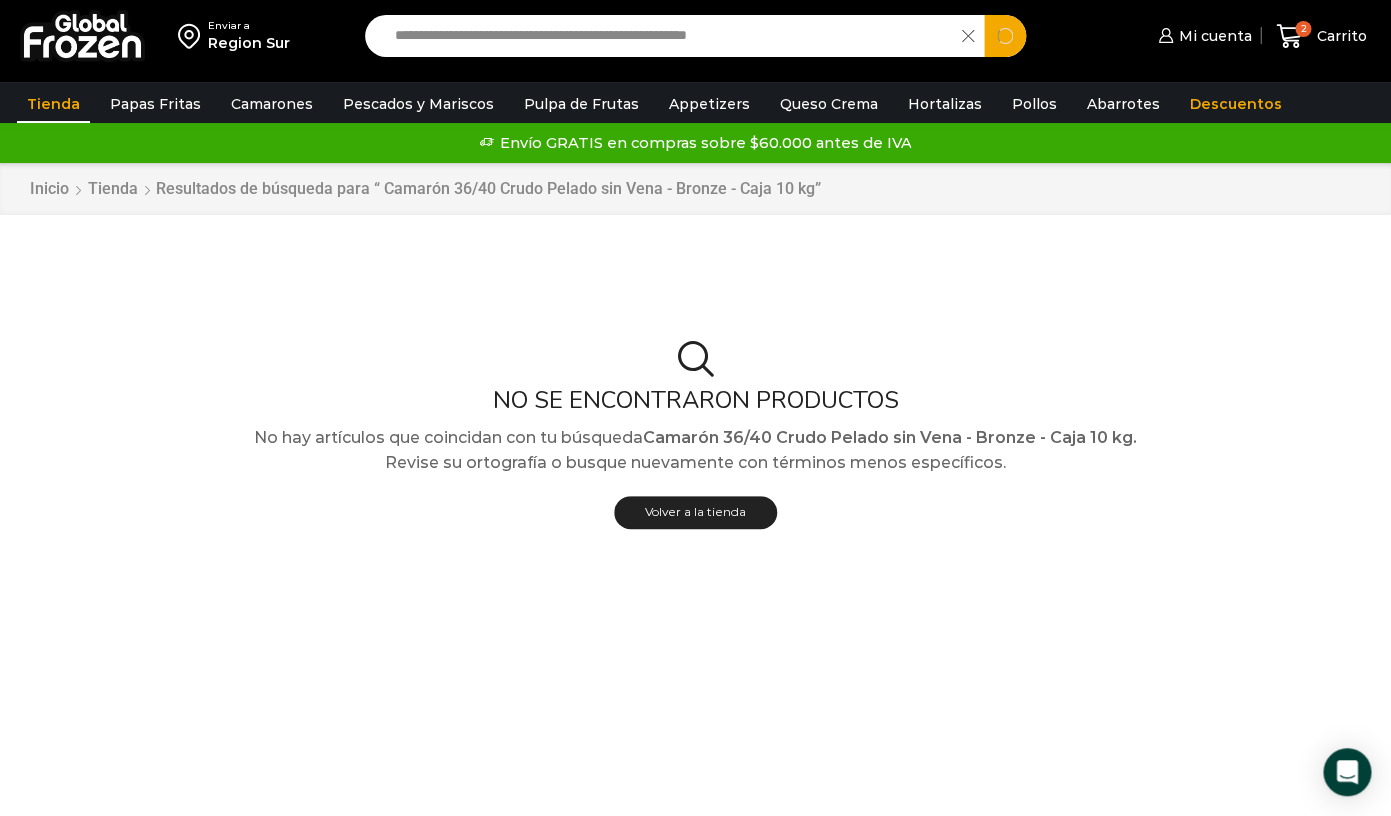 click on "Search" at bounding box center [1005, 36] 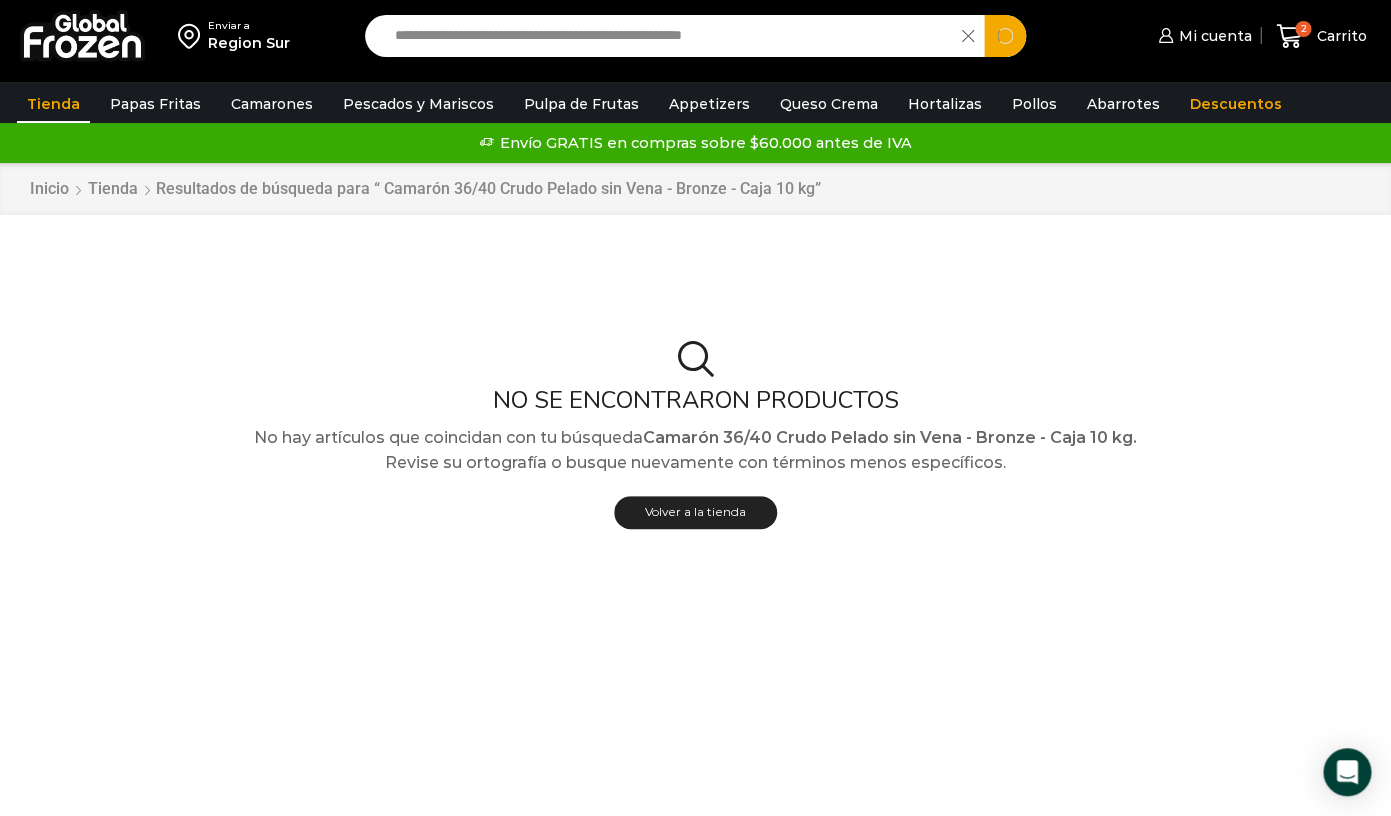 type on "**********" 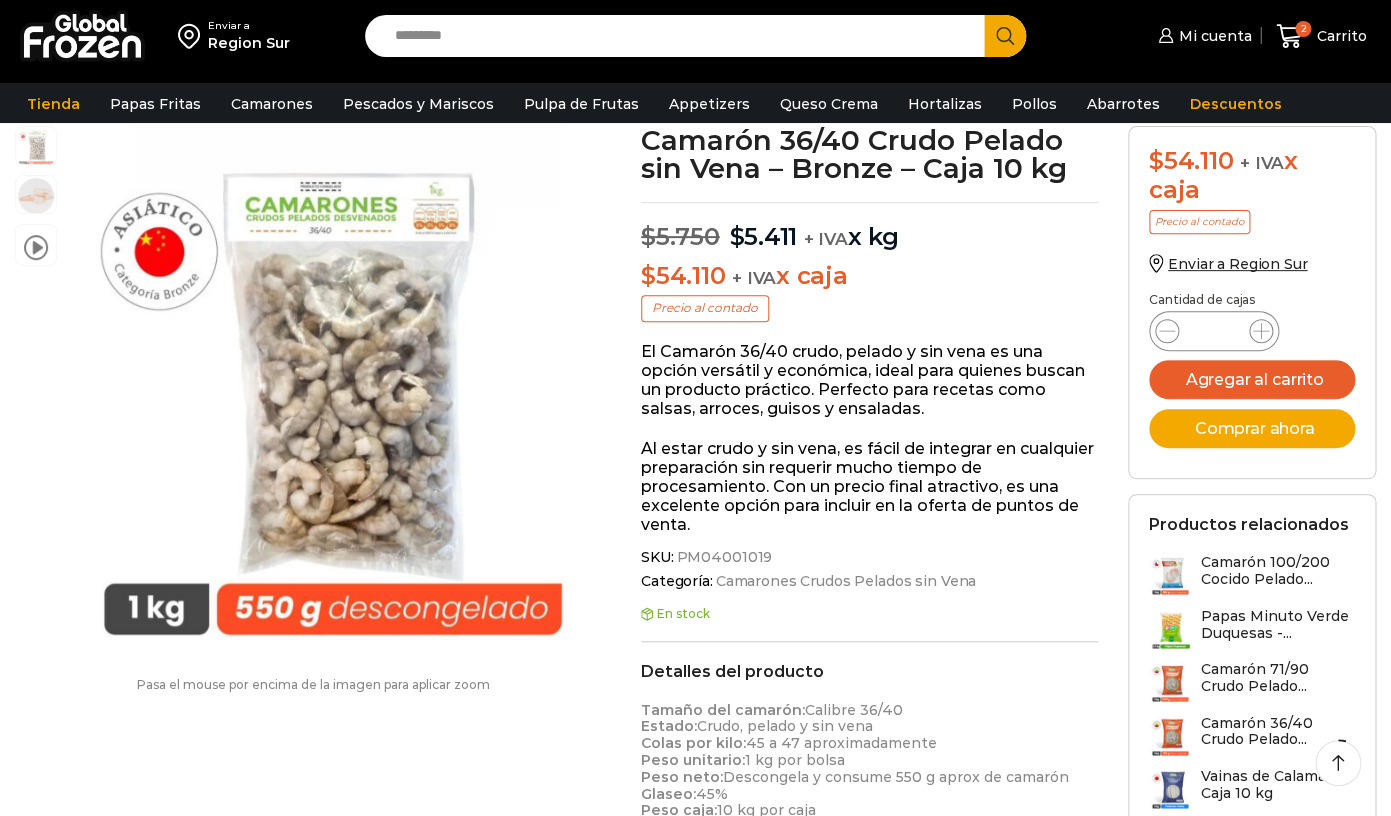 scroll, scrollTop: 94, scrollLeft: 0, axis: vertical 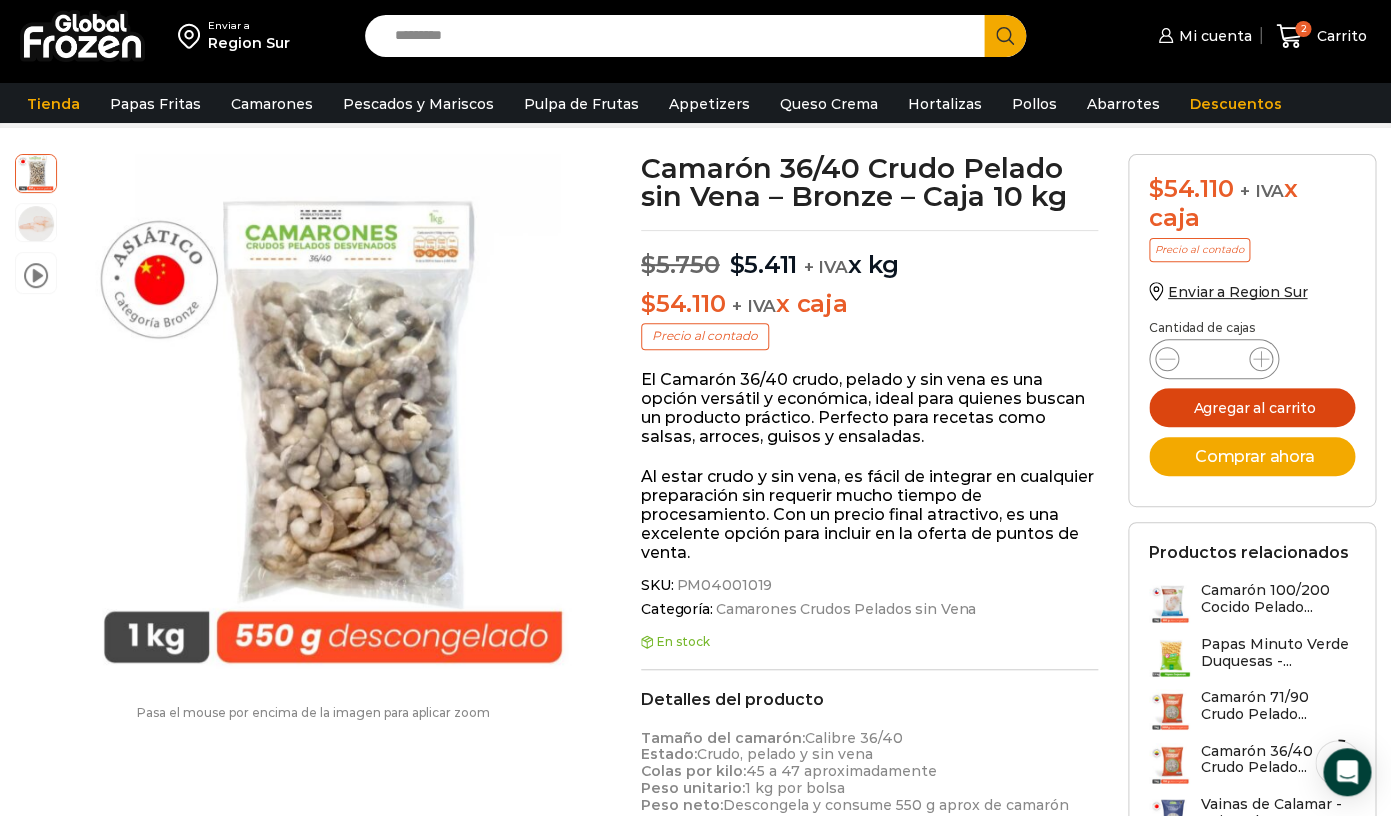 click on "Agregar al carrito" at bounding box center (1252, 407) 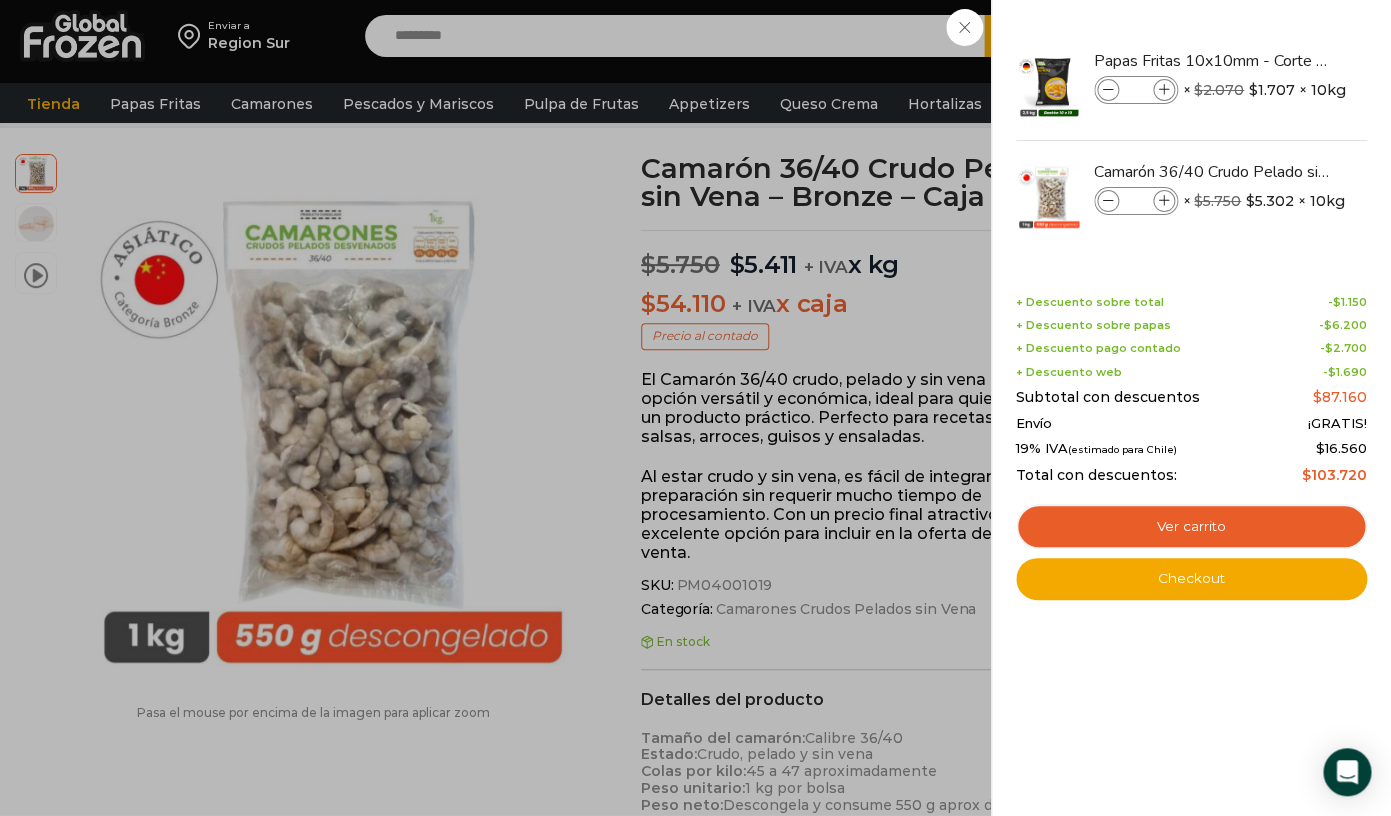 click on "3
Carrito
3
3
Shopping Cart
*" at bounding box center [1321, 36] 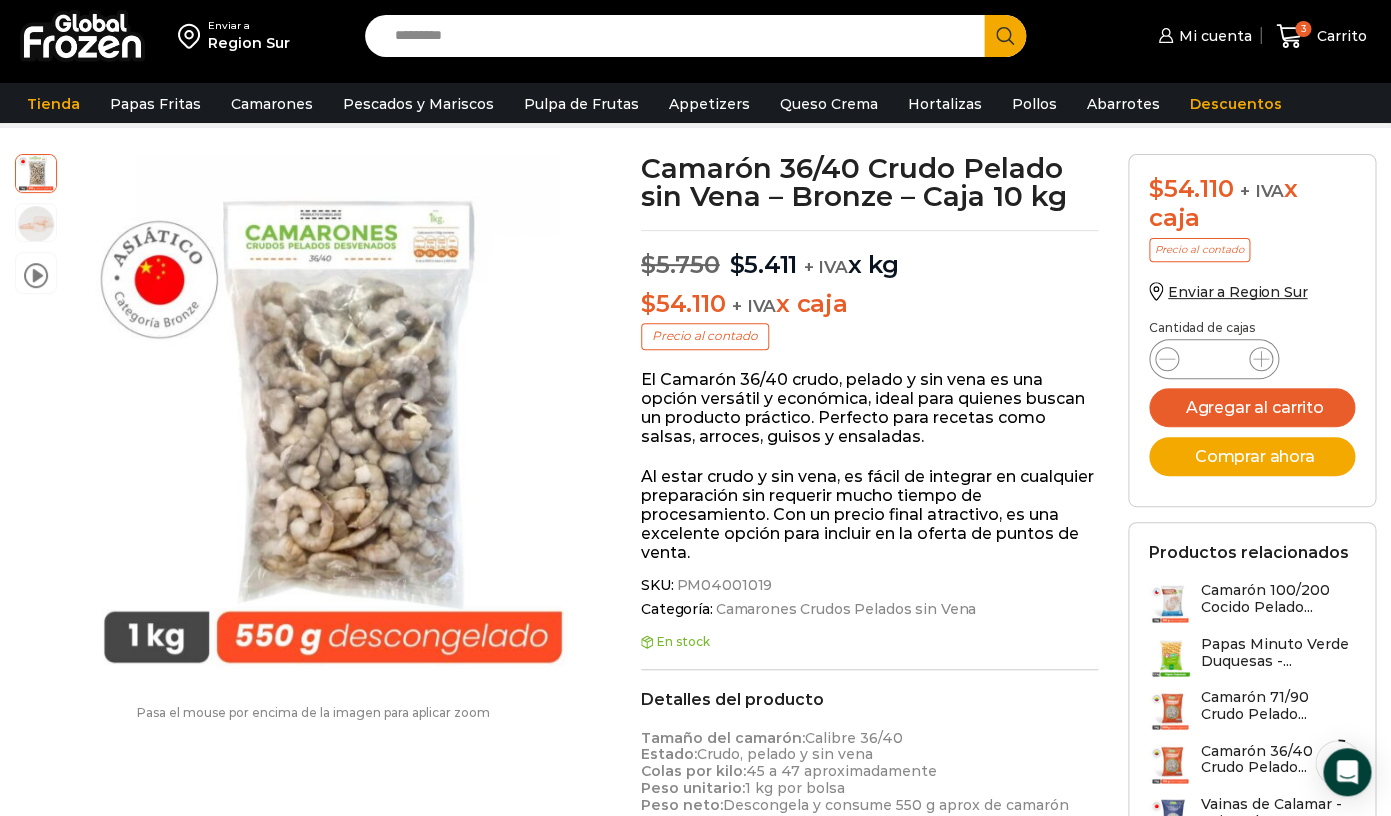 click on "Search input" at bounding box center (679, 36) 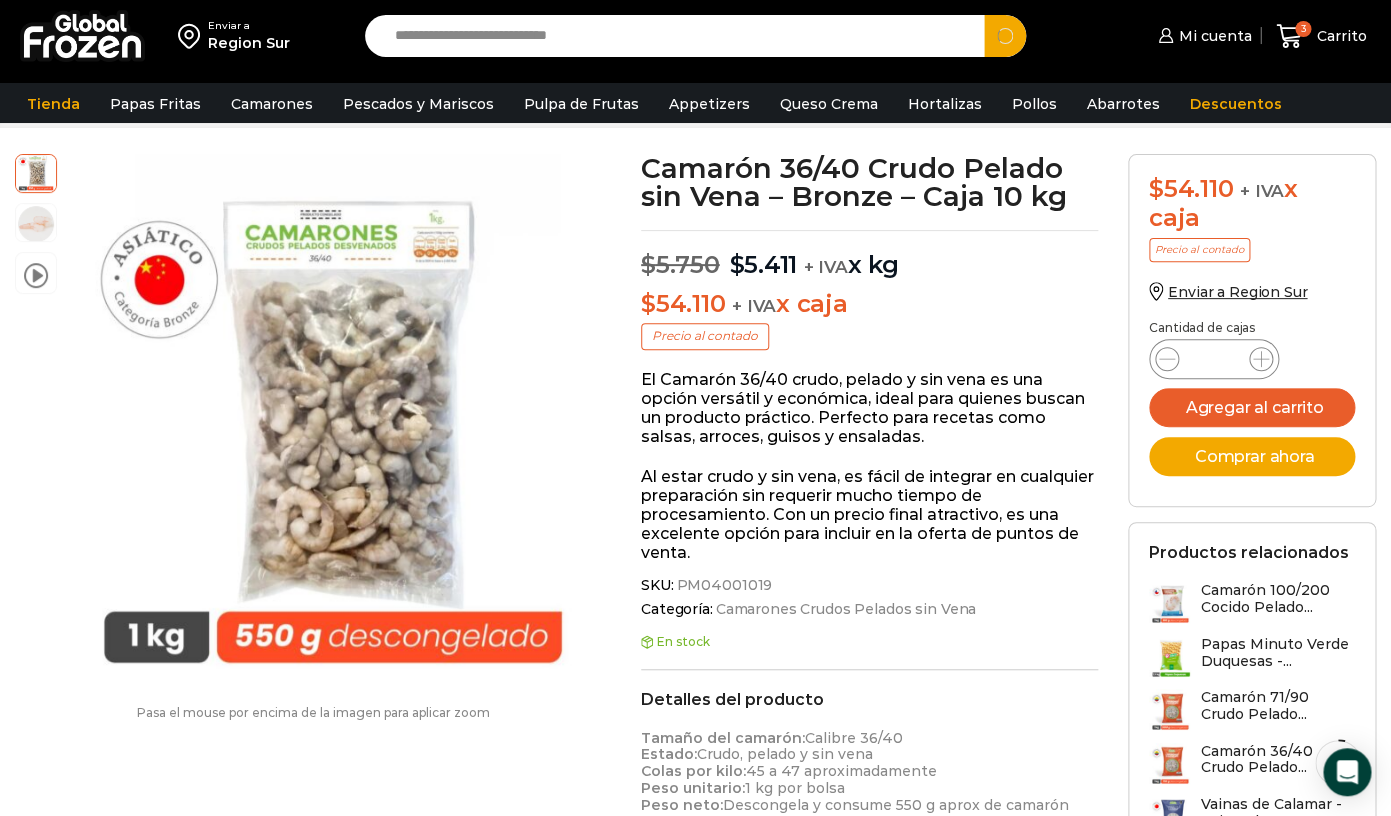 type on "**********" 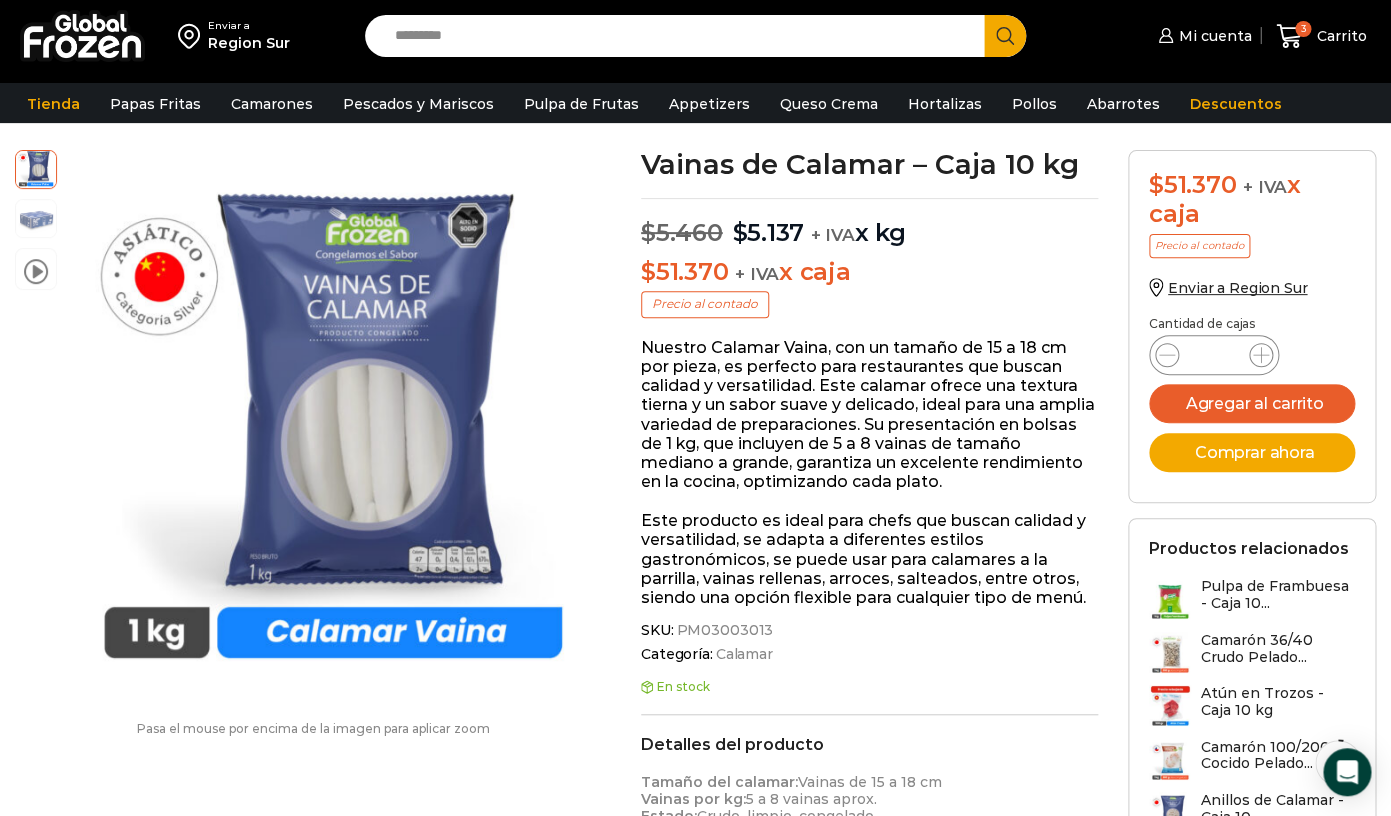 scroll, scrollTop: 108, scrollLeft: 0, axis: vertical 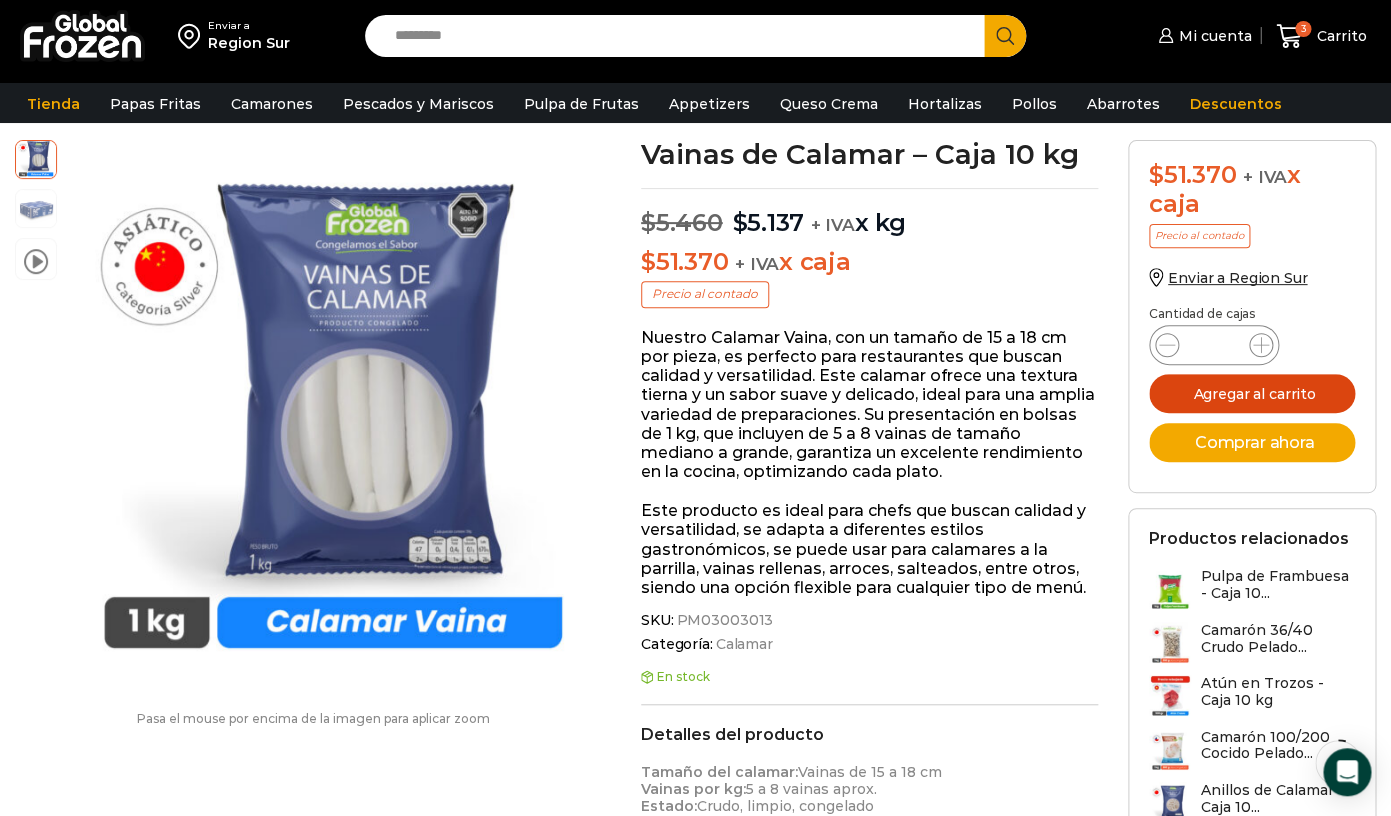 click on "Agregar al carrito" at bounding box center (1252, 393) 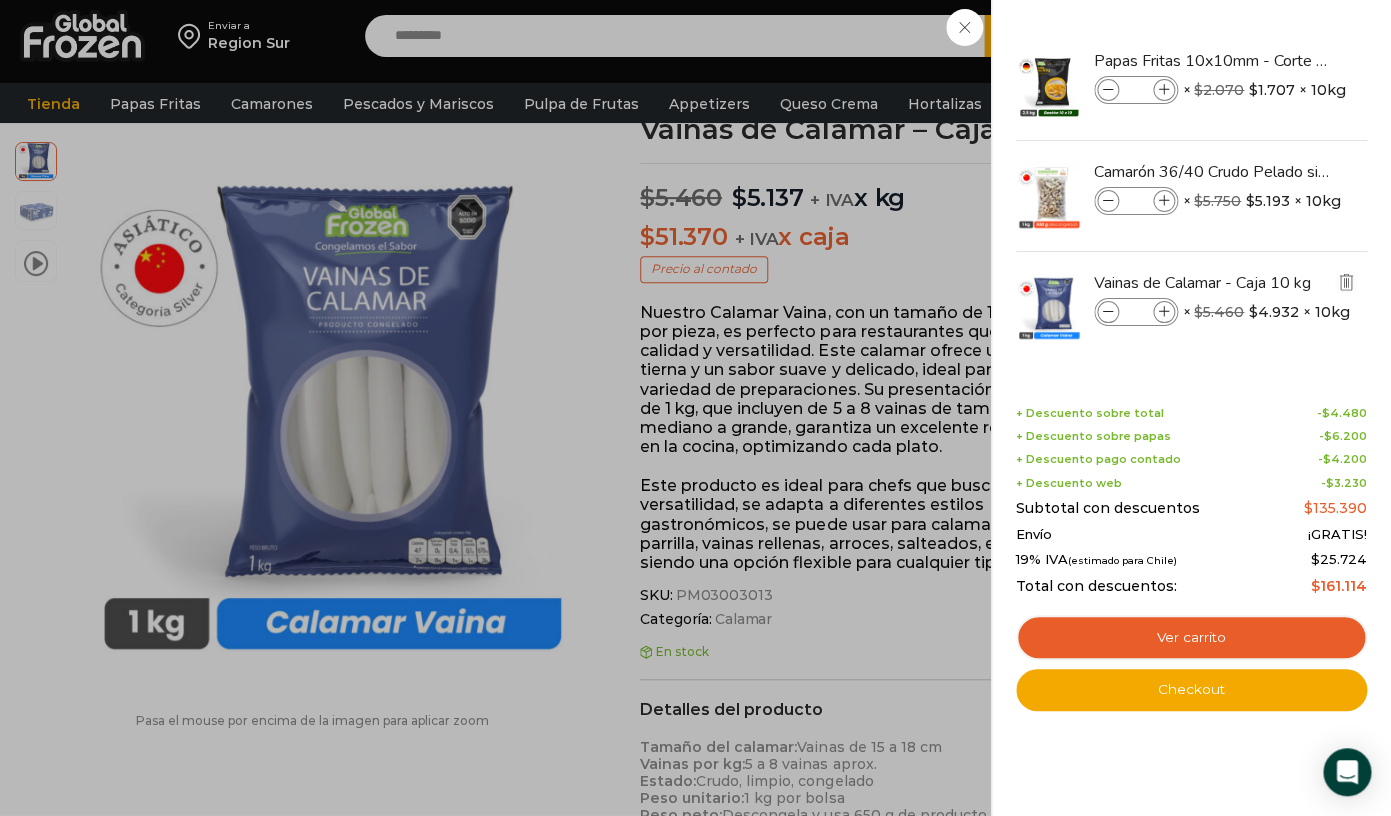 scroll, scrollTop: 135, scrollLeft: 0, axis: vertical 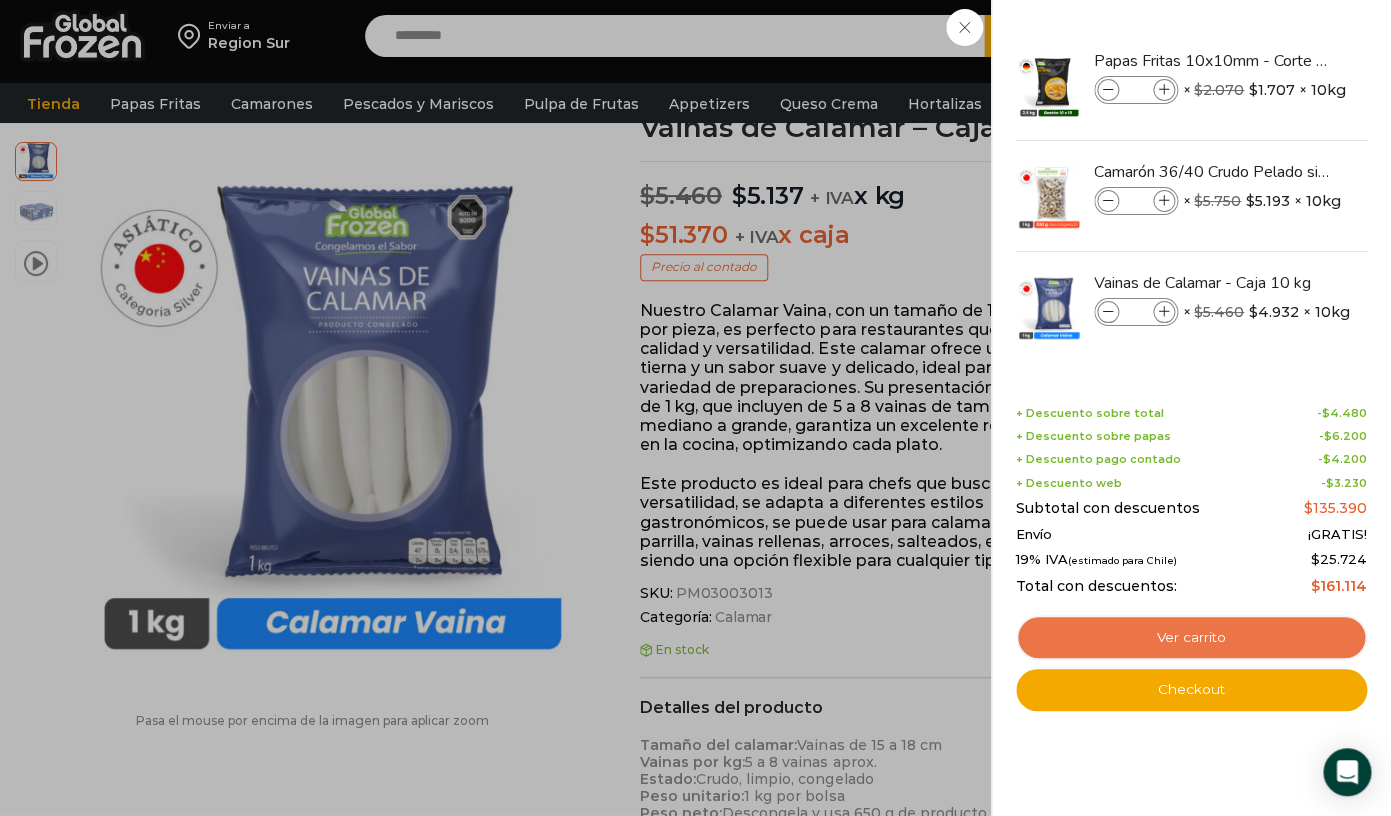 click on "Ver carrito" at bounding box center (1191, 638) 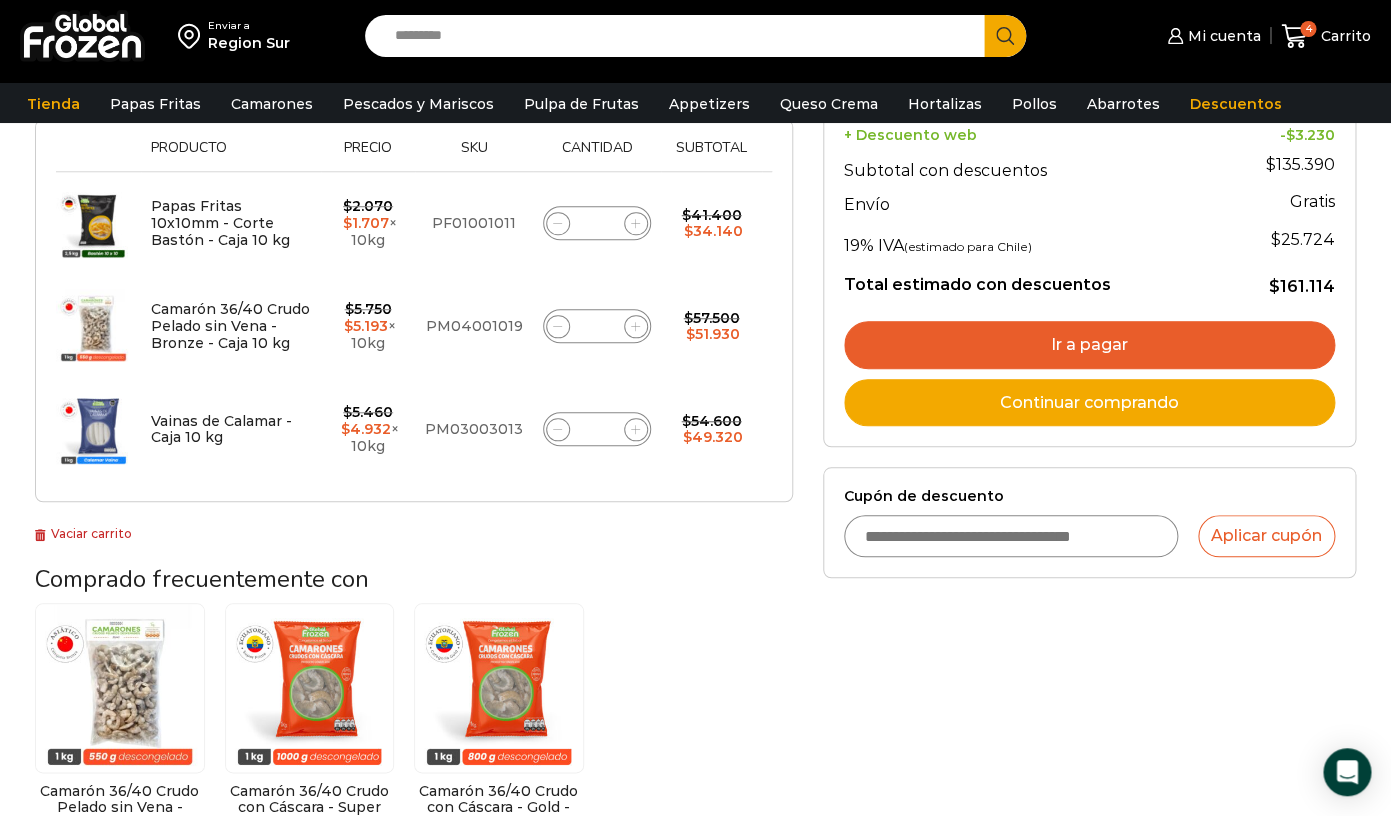 scroll, scrollTop: 403, scrollLeft: 0, axis: vertical 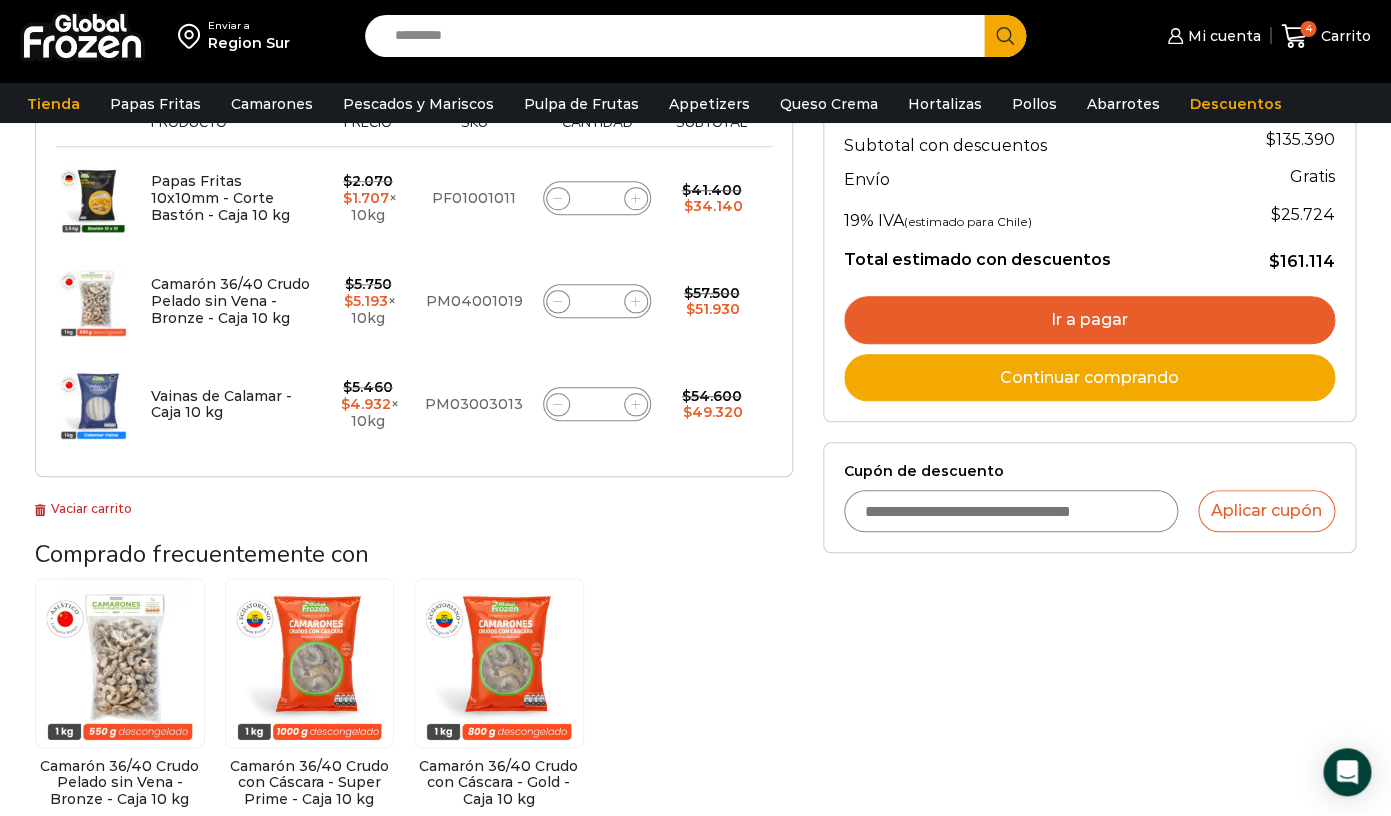 click on "Cupón de descuento" at bounding box center (1011, 511) 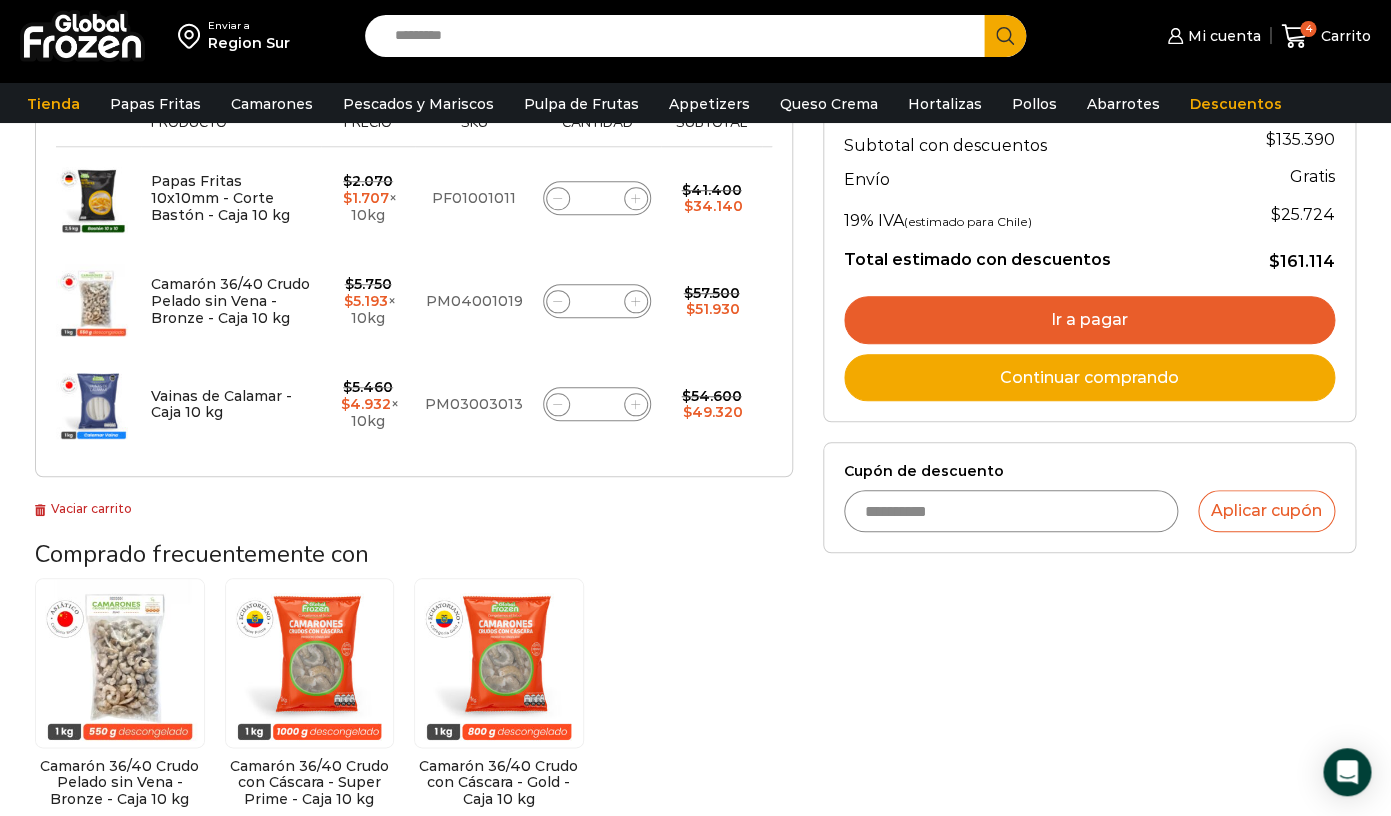 type on "**********" 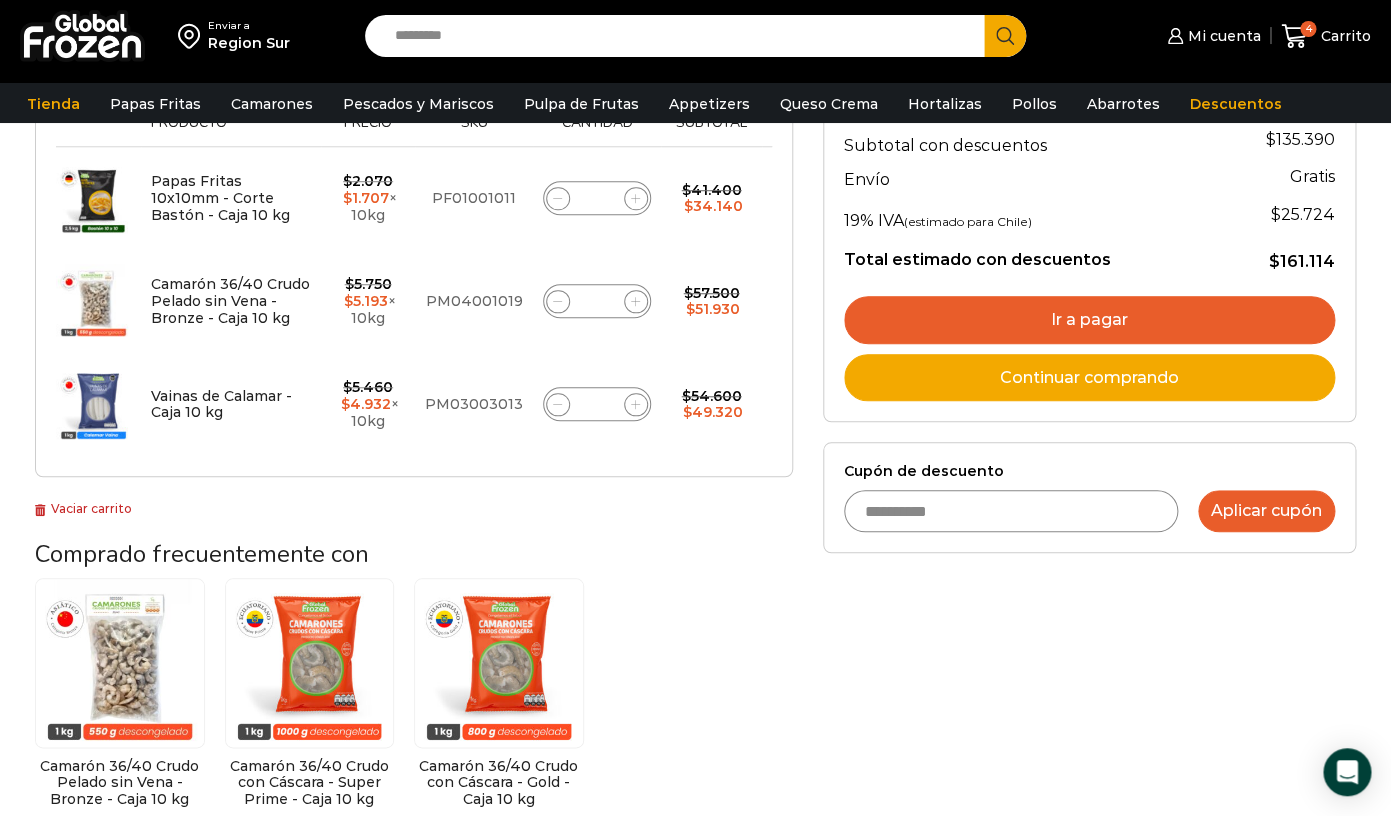 click on "Aplicar cupón" at bounding box center (1266, 511) 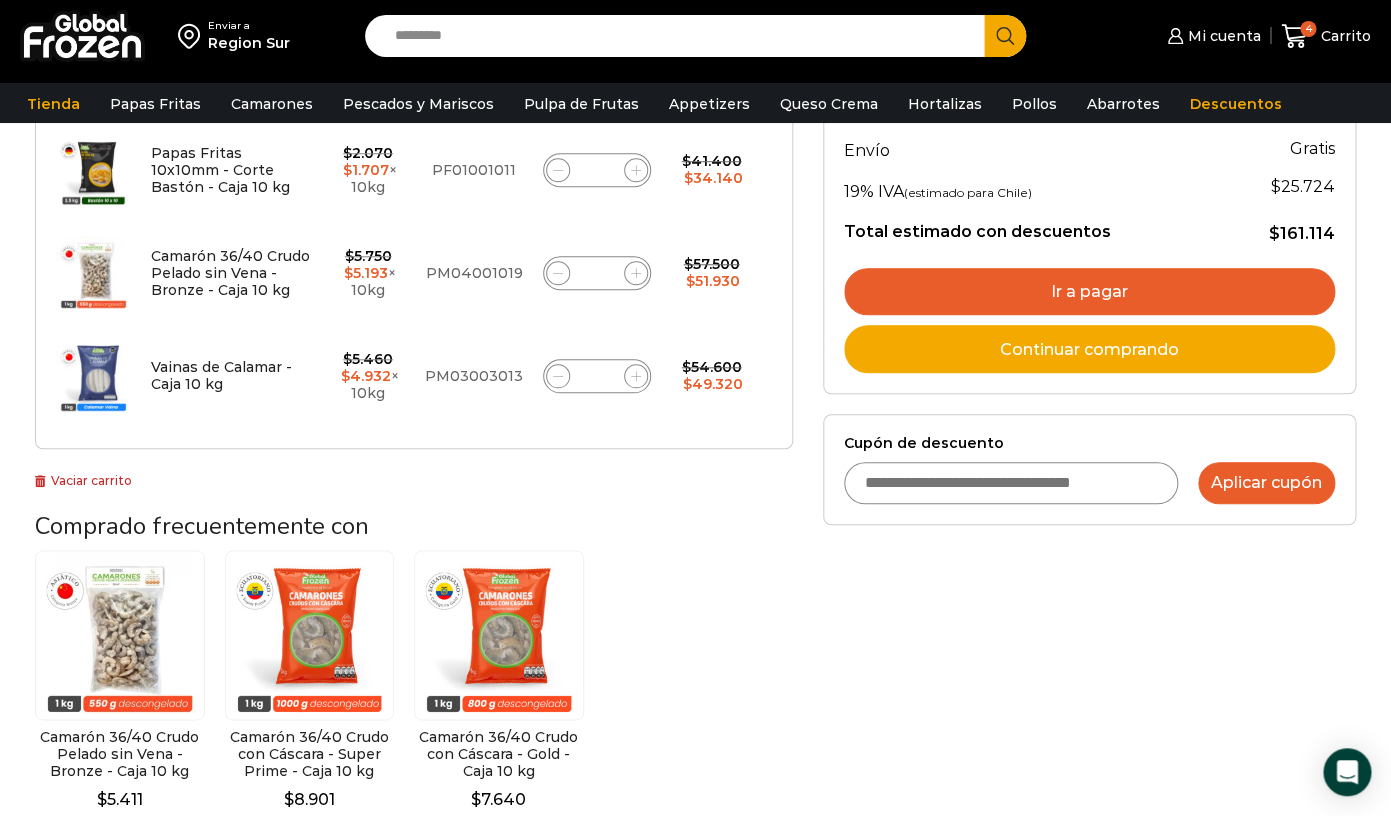 scroll, scrollTop: 464, scrollLeft: 0, axis: vertical 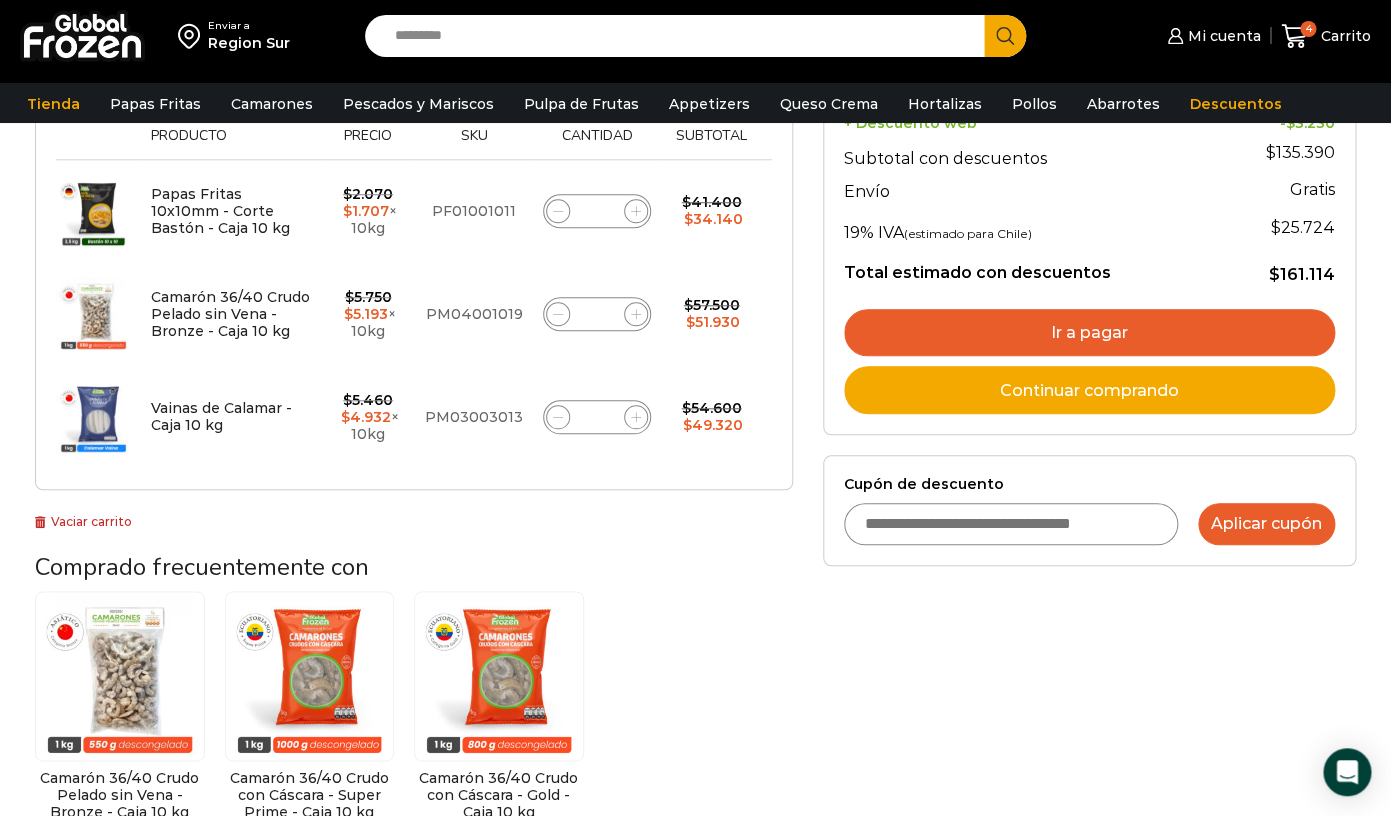 click on "Aplicar cupón" at bounding box center (1266, 524) 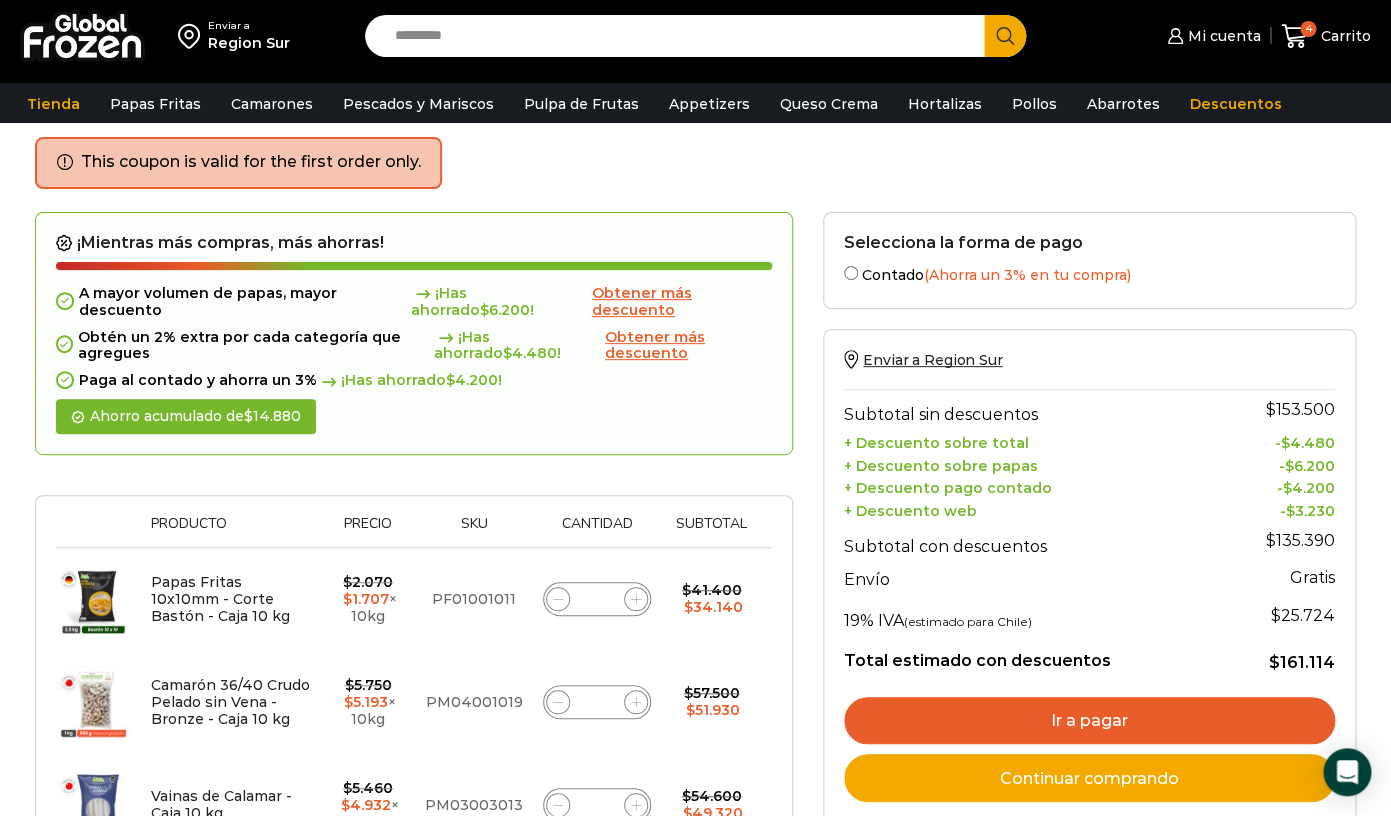 scroll, scrollTop: 59, scrollLeft: 0, axis: vertical 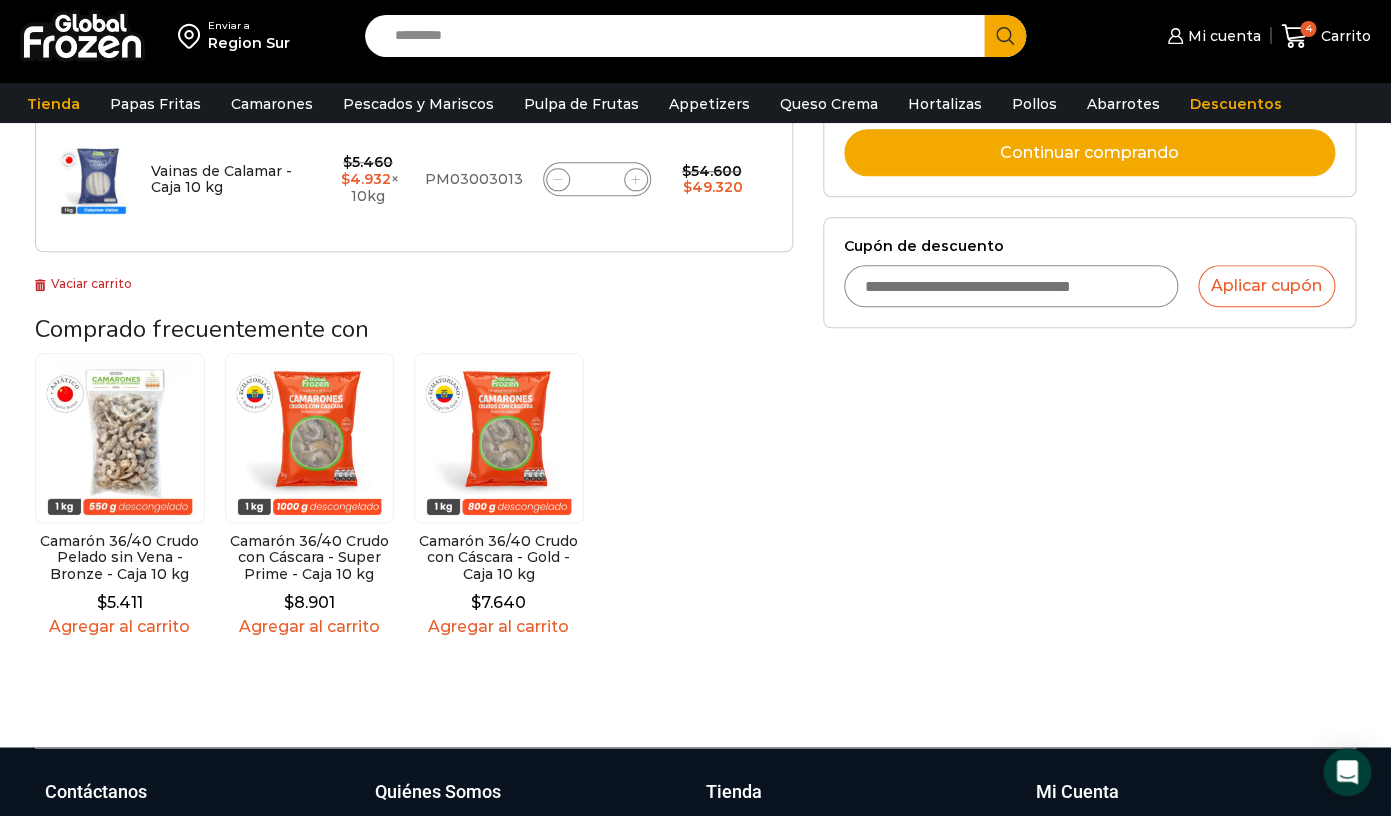 click on "Cupón de descuento" at bounding box center [1011, 286] 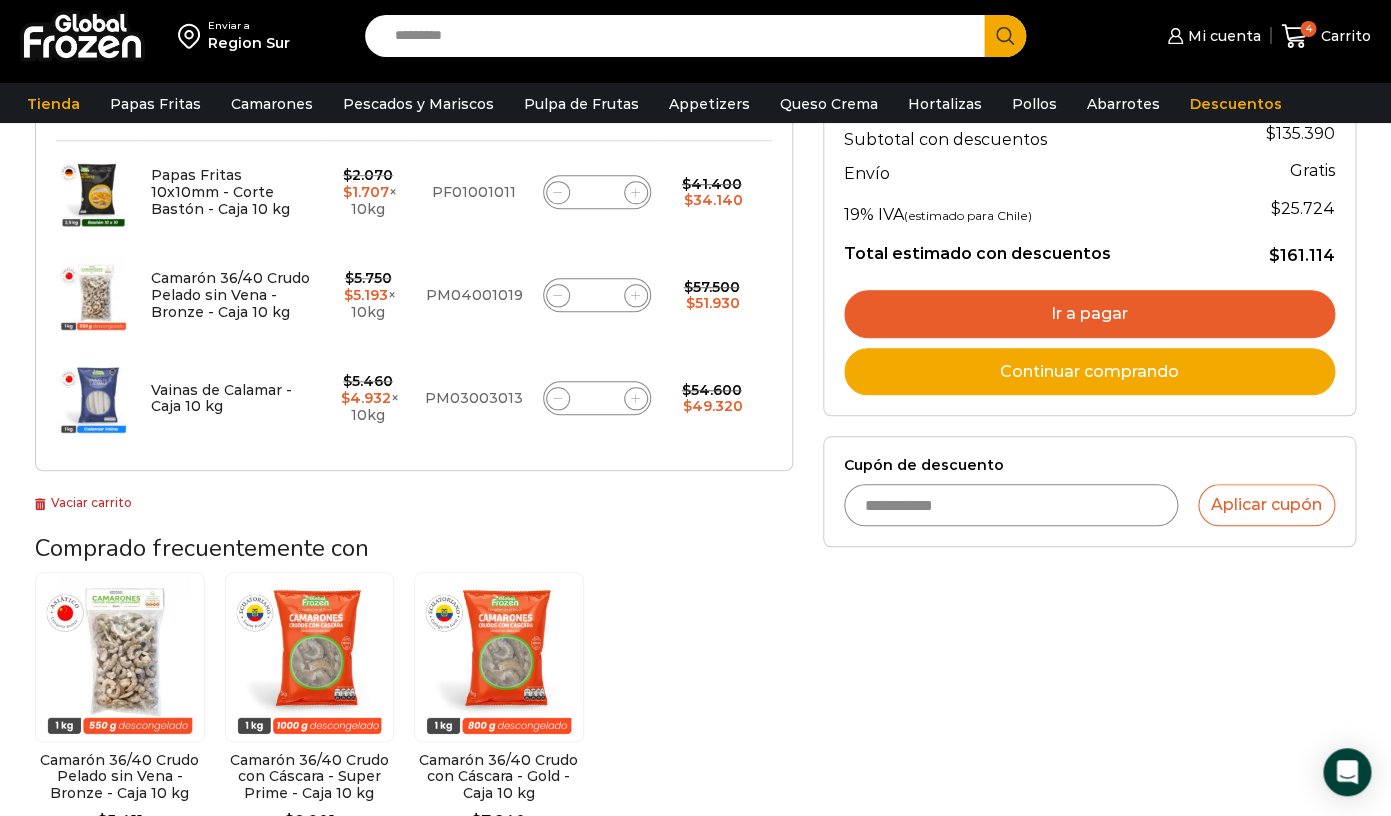 scroll, scrollTop: 313, scrollLeft: 0, axis: vertical 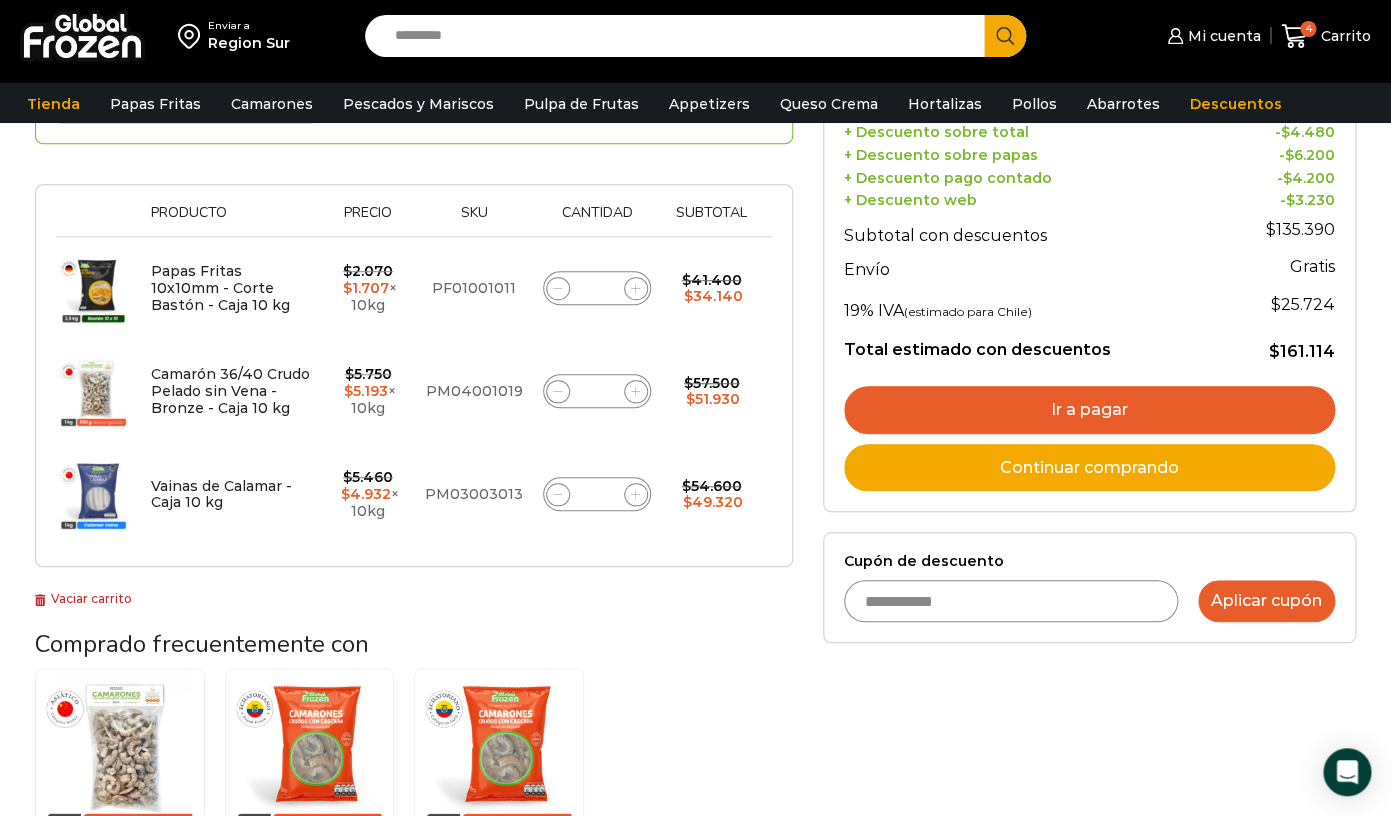 type on "**********" 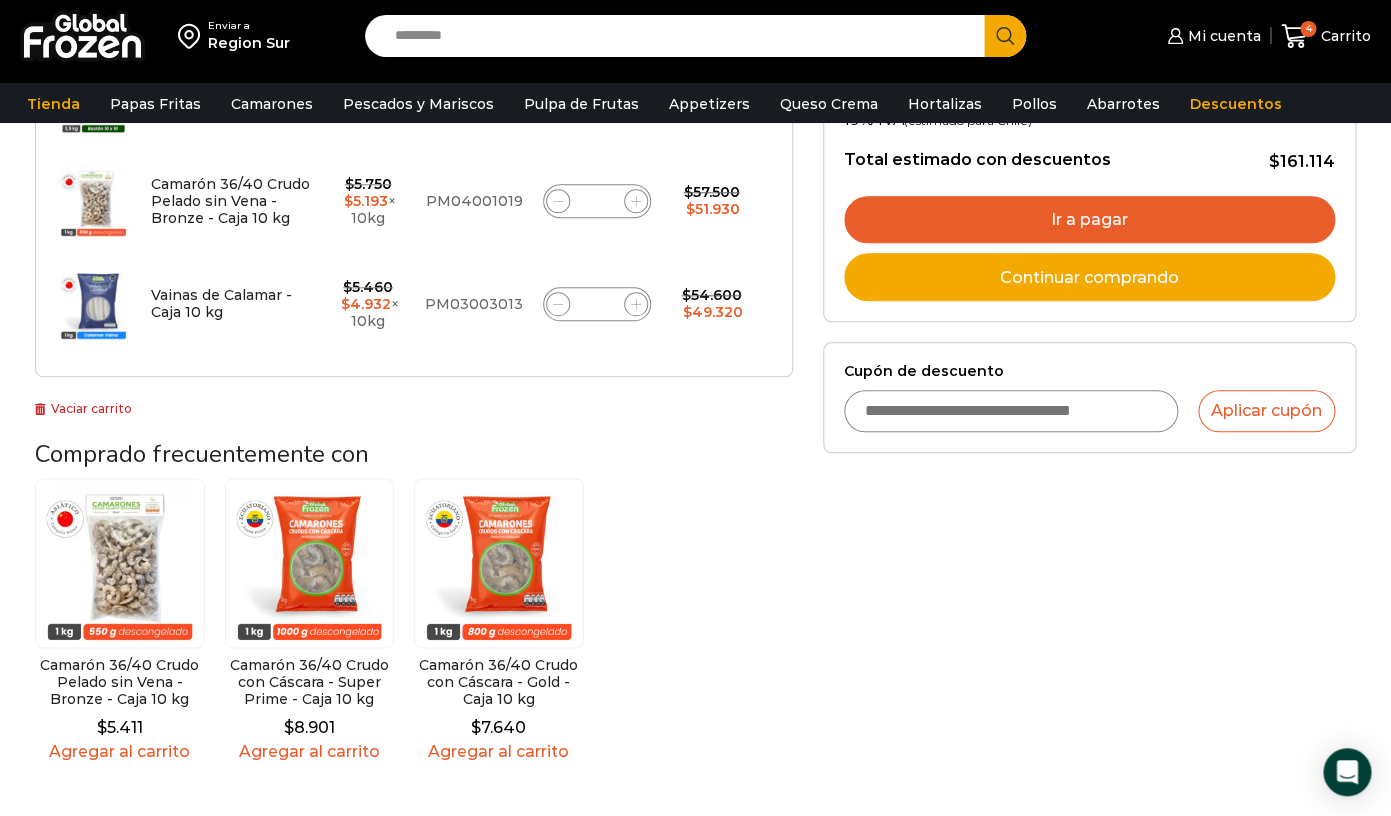 scroll, scrollTop: 595, scrollLeft: 0, axis: vertical 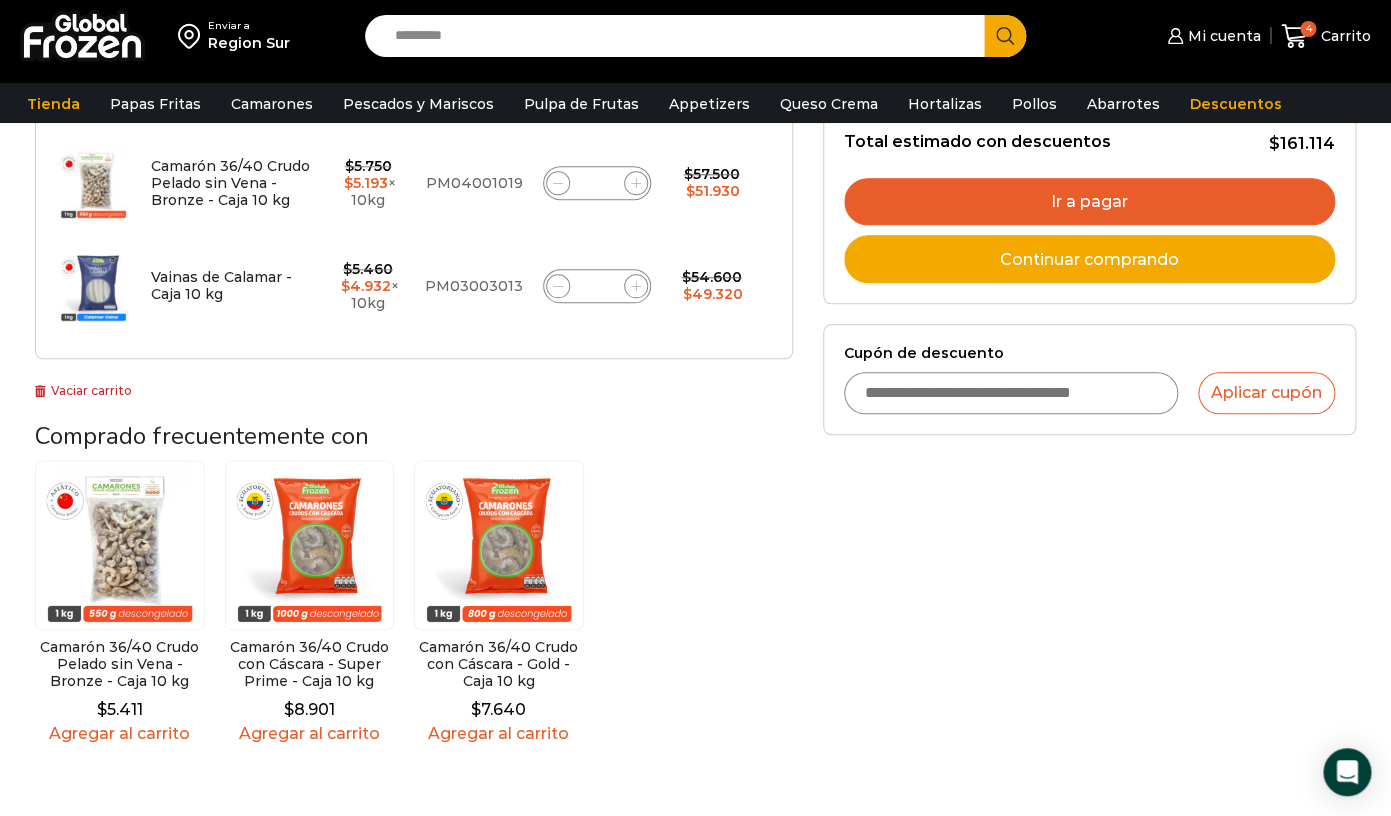 click on "Cupón de descuento" at bounding box center [1011, 393] 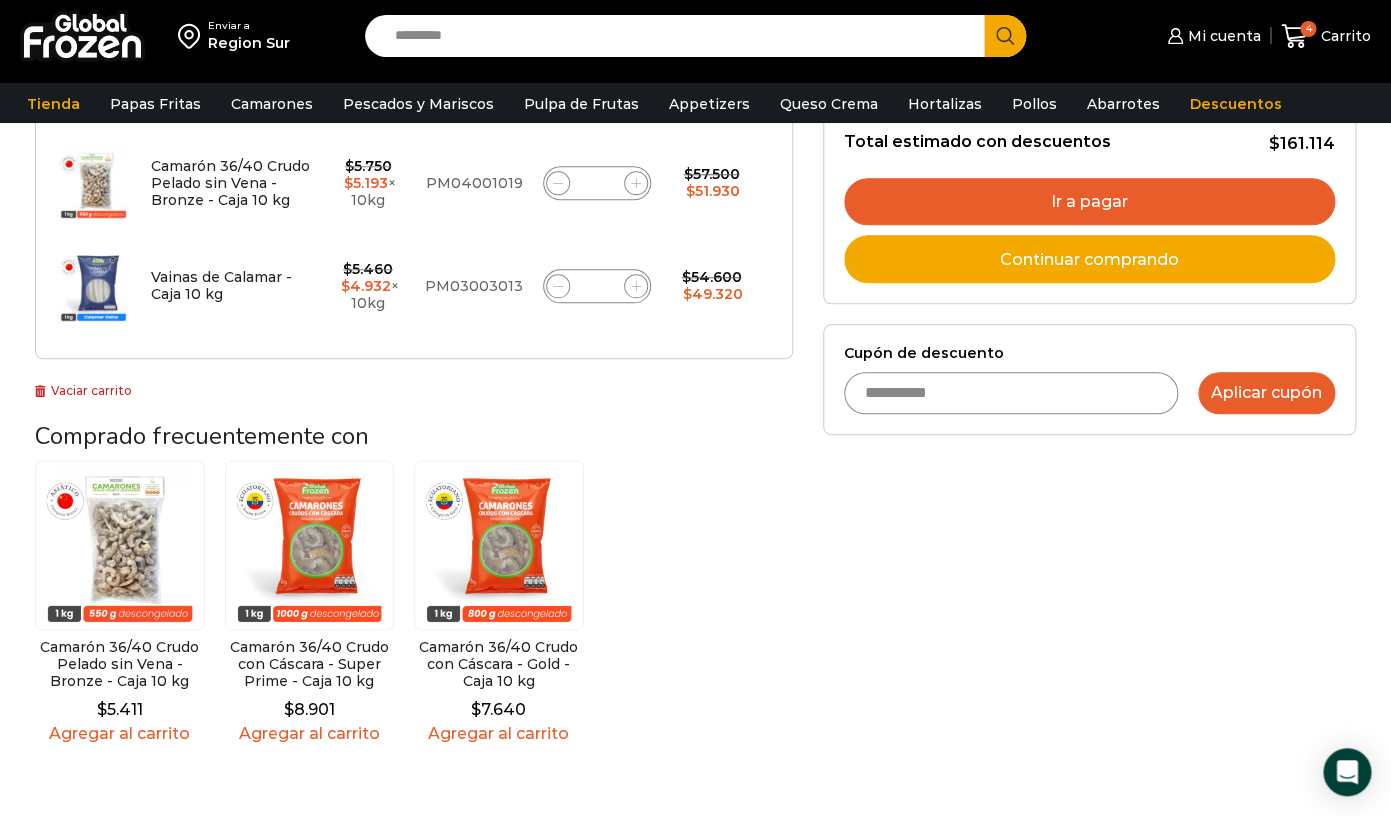 type on "**********" 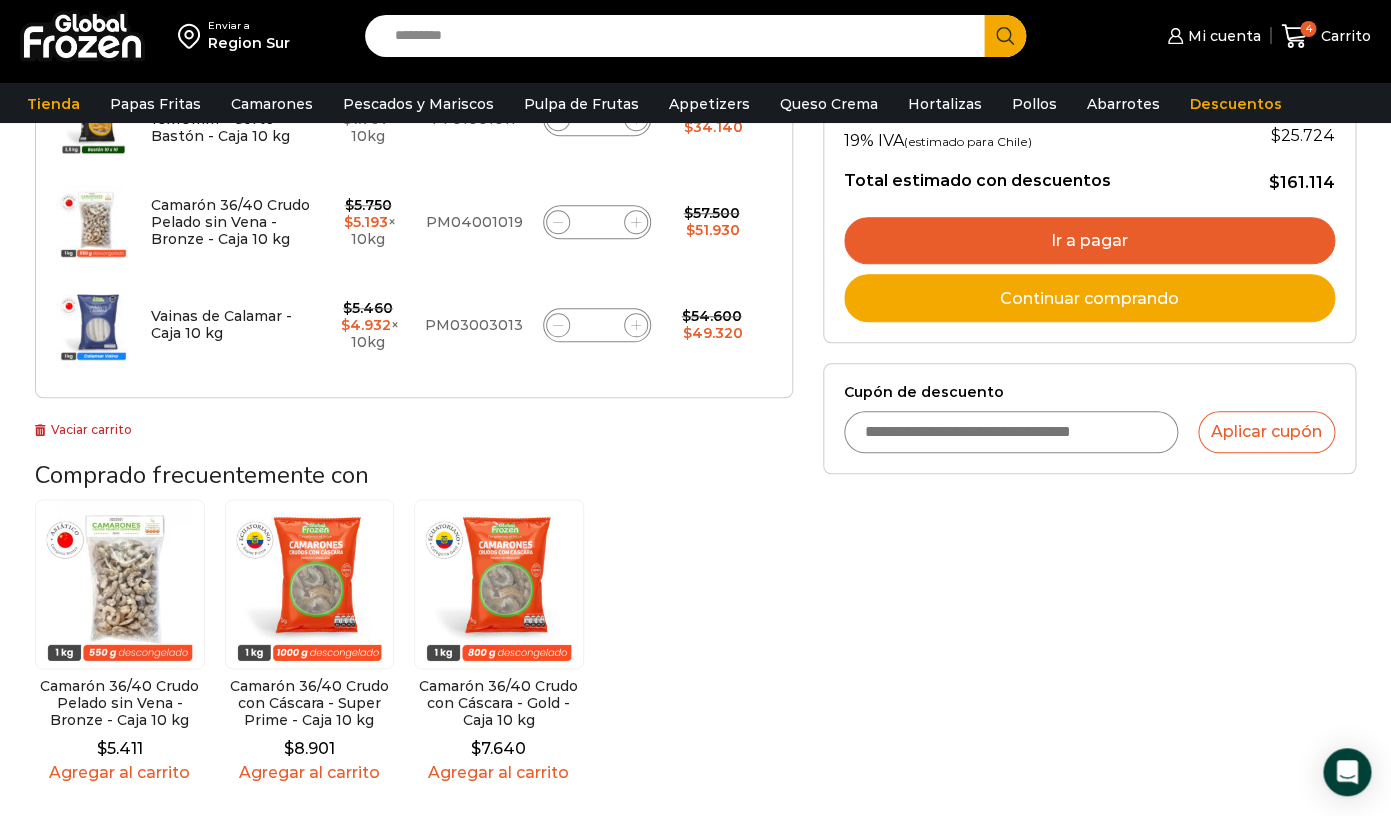 scroll, scrollTop: 523, scrollLeft: 0, axis: vertical 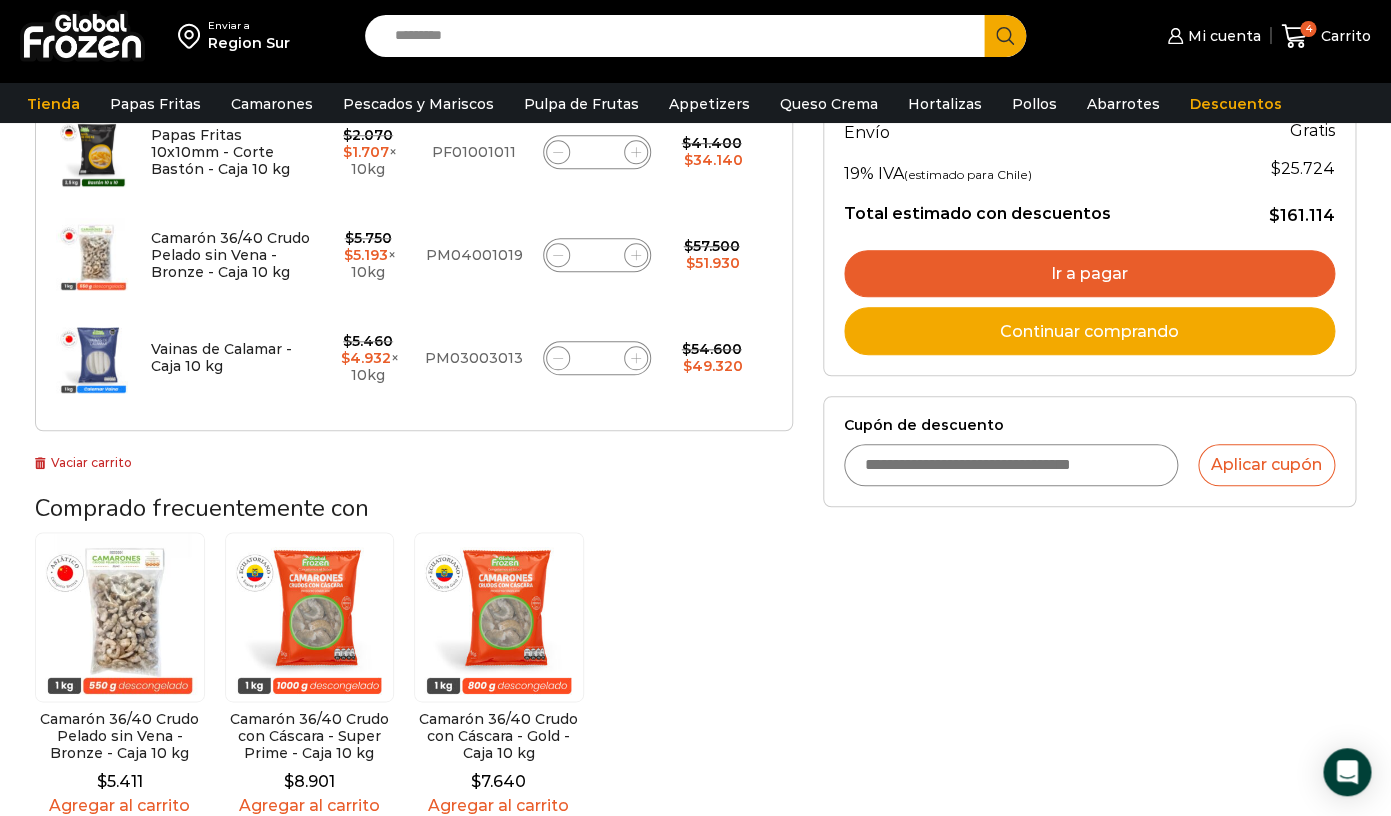 click on "Ir a pagar" at bounding box center [1089, 274] 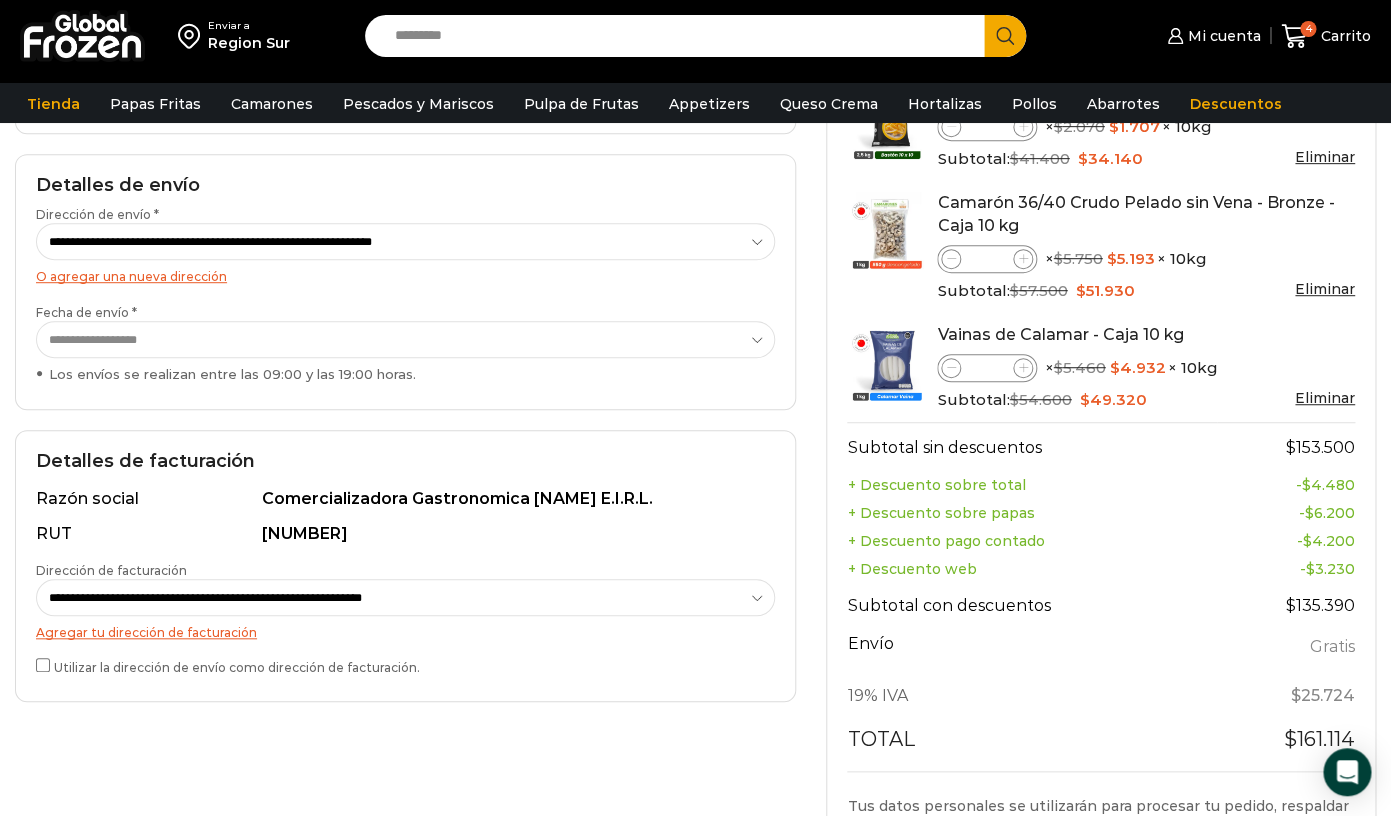 scroll, scrollTop: 251, scrollLeft: 0, axis: vertical 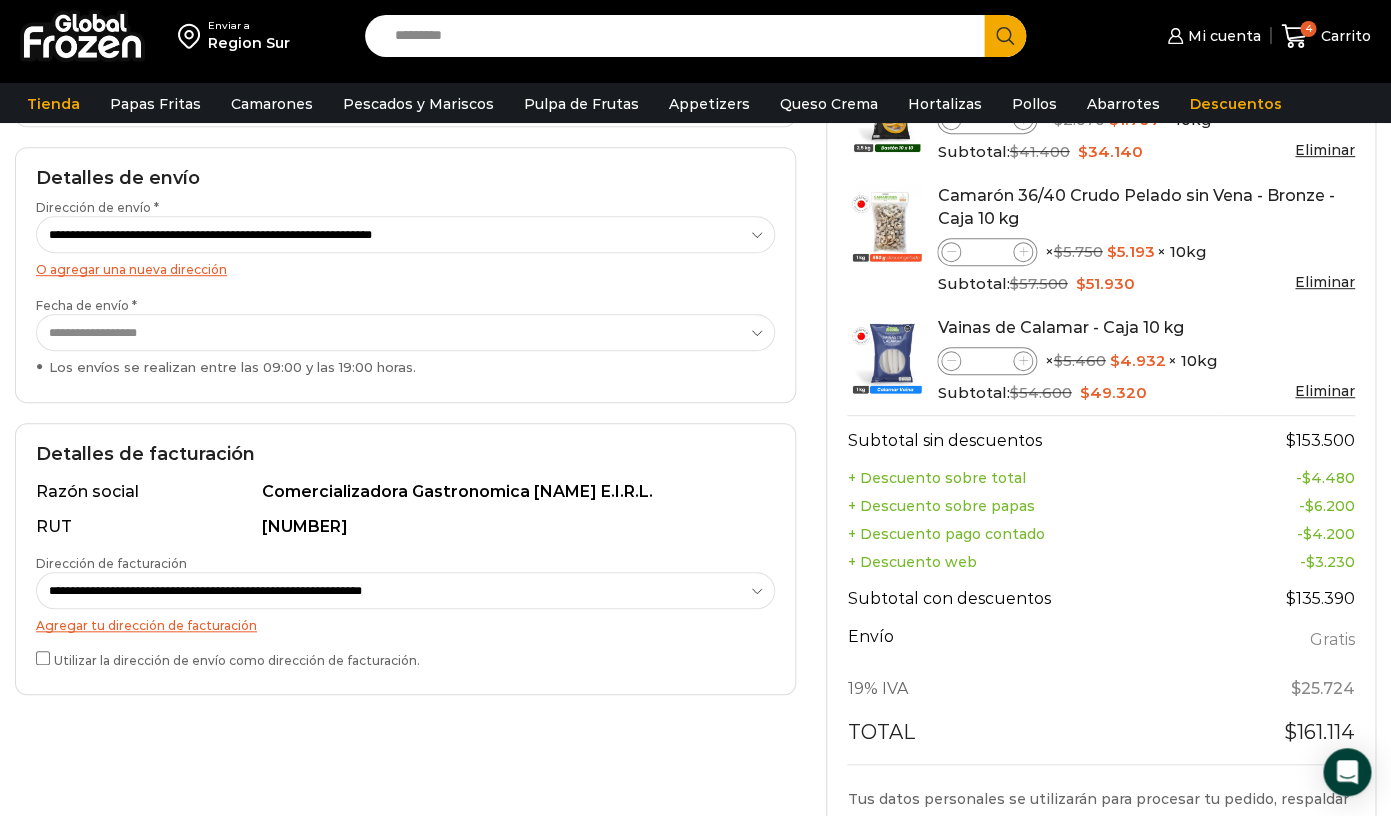 click on "**********" at bounding box center (0, 0) 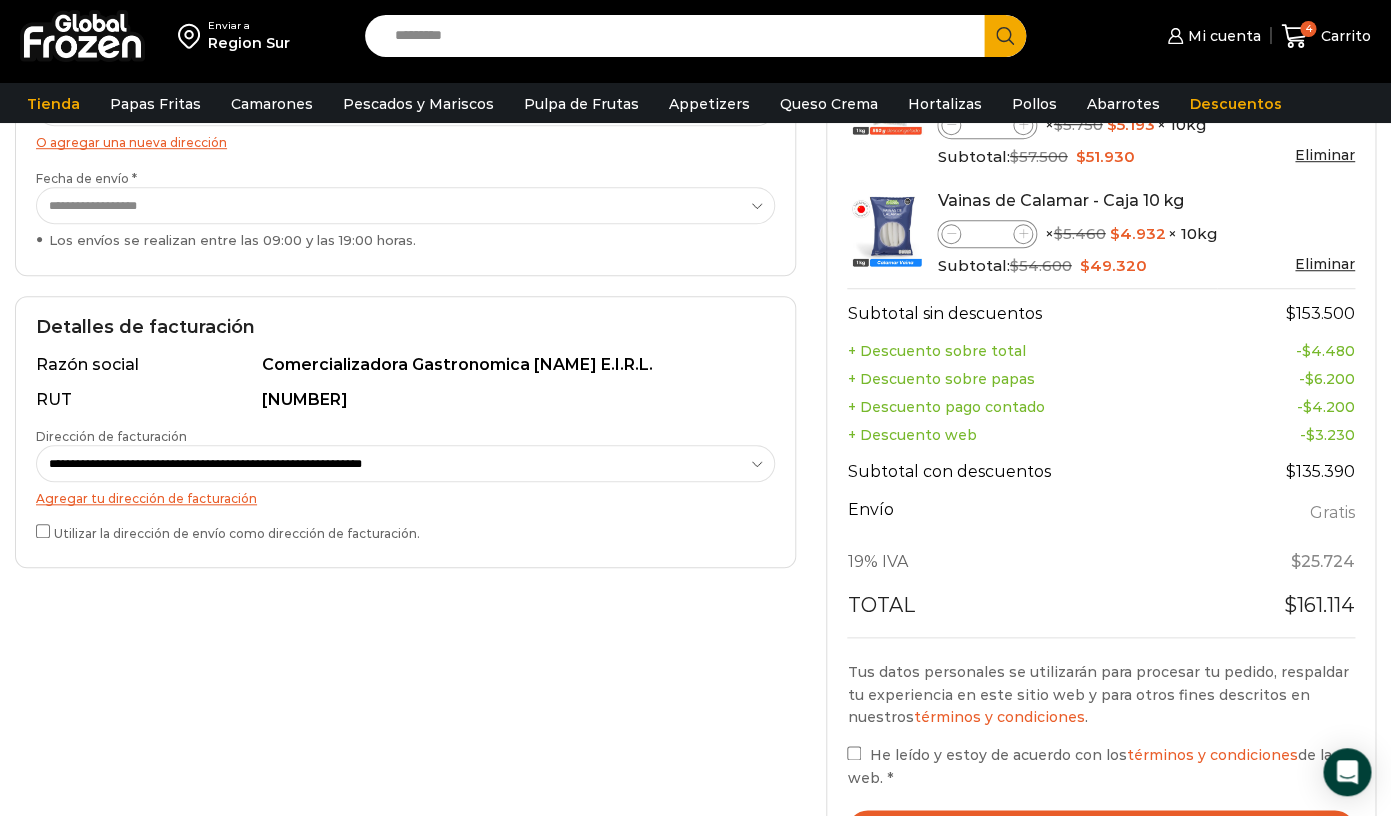 scroll, scrollTop: 721, scrollLeft: 0, axis: vertical 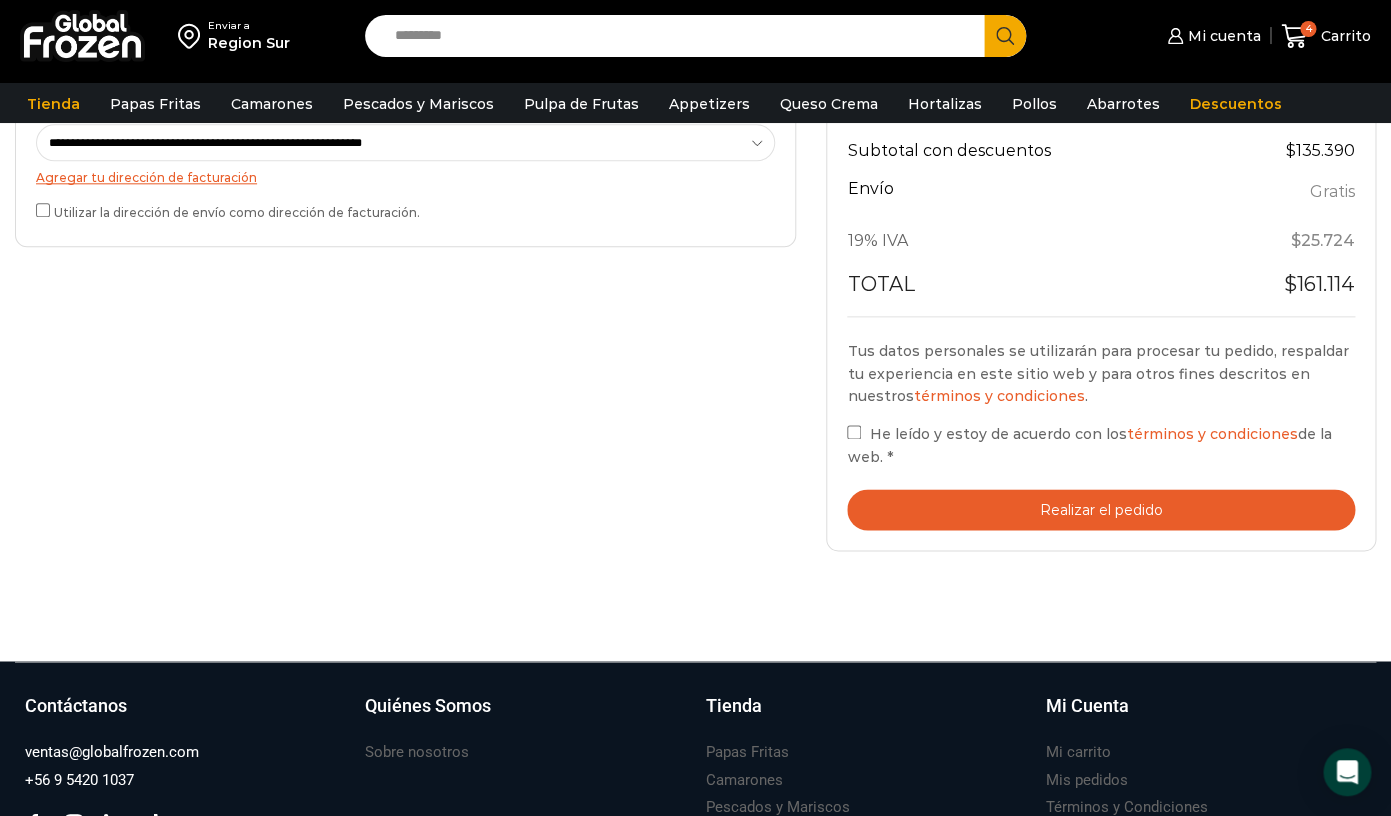 click on "Realizar el pedido" at bounding box center (1101, 509) 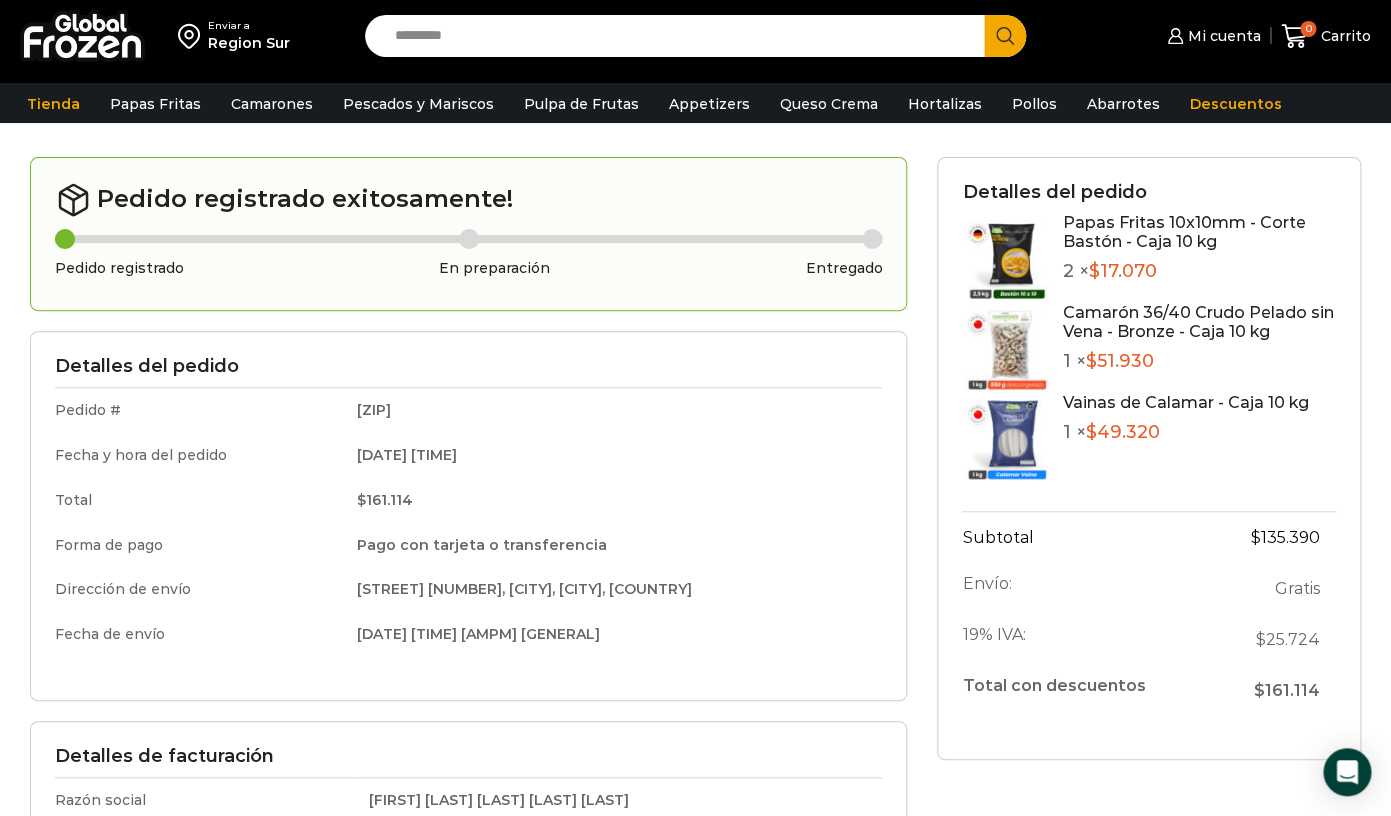 scroll, scrollTop: 100, scrollLeft: 0, axis: vertical 